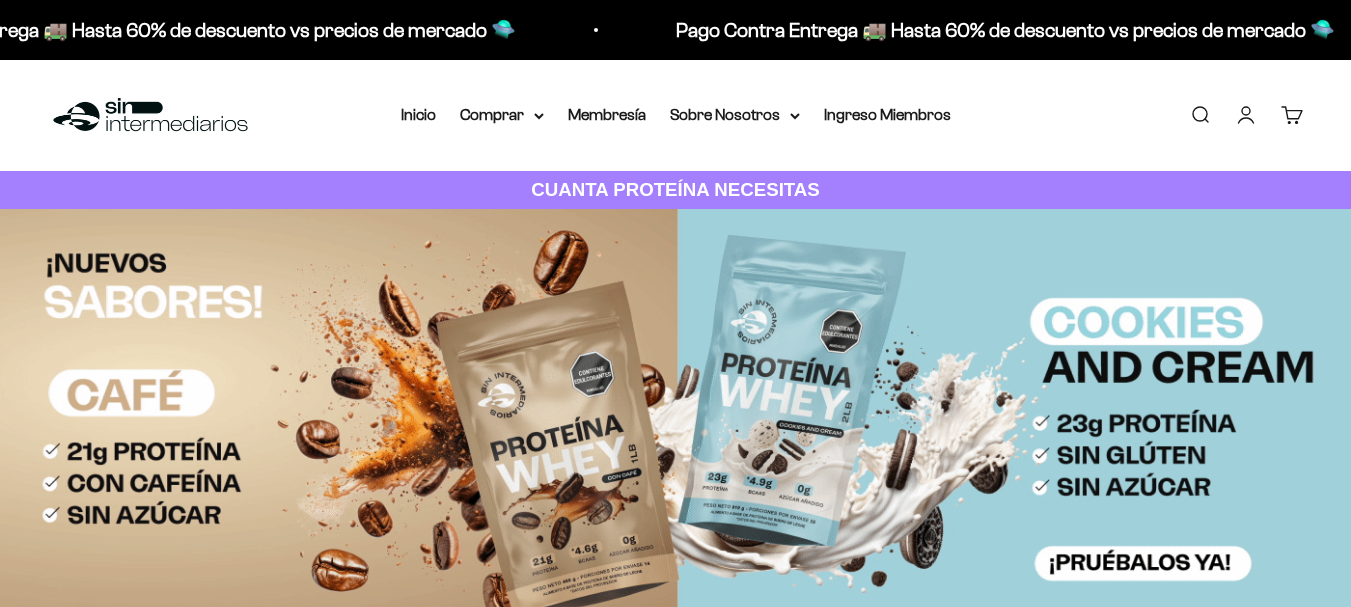 scroll, scrollTop: 0, scrollLeft: 0, axis: both 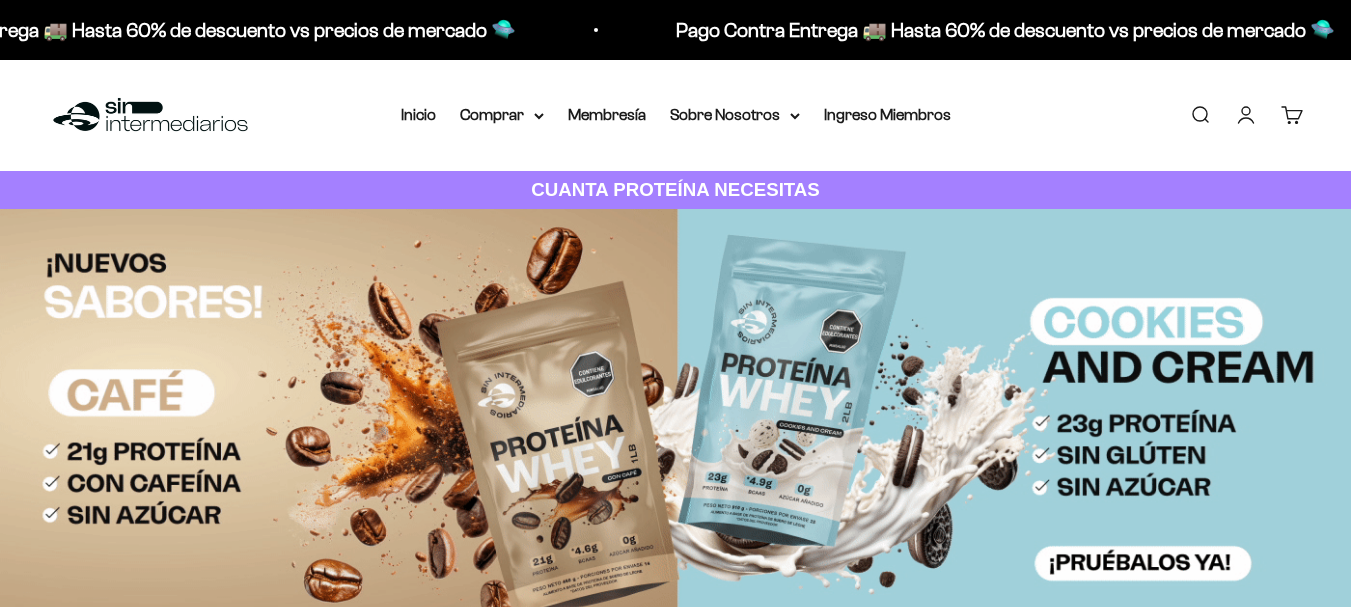 click on "Cuenta" at bounding box center (1246, 115) 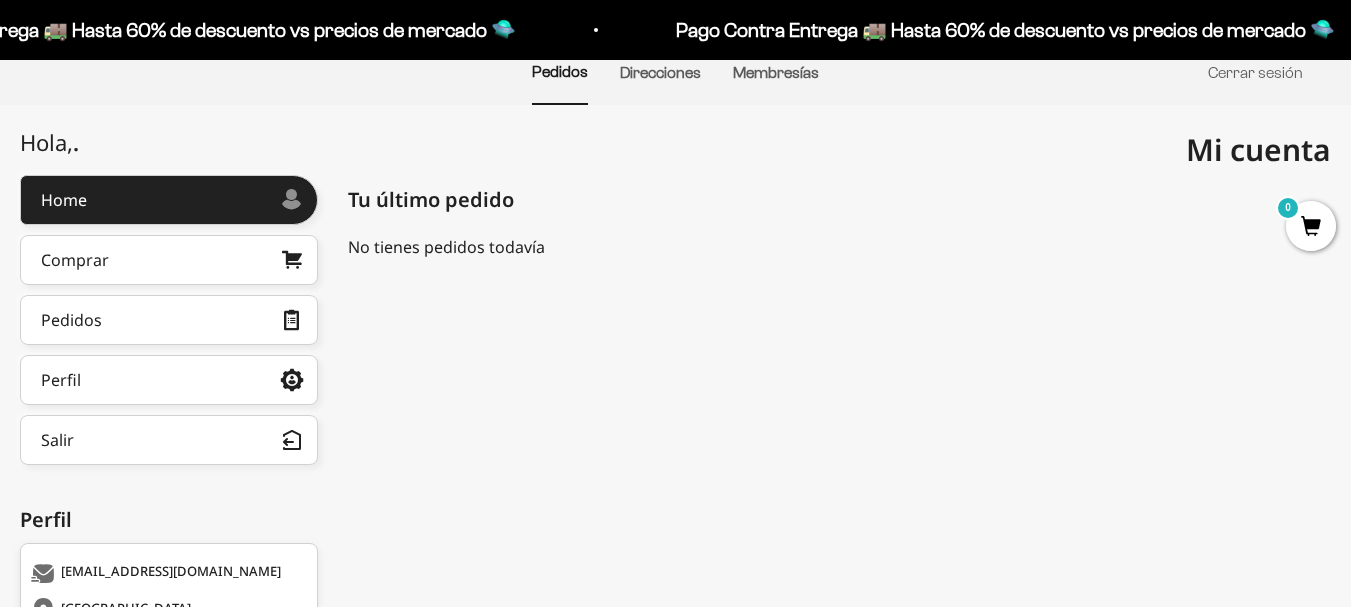 scroll, scrollTop: 200, scrollLeft: 0, axis: vertical 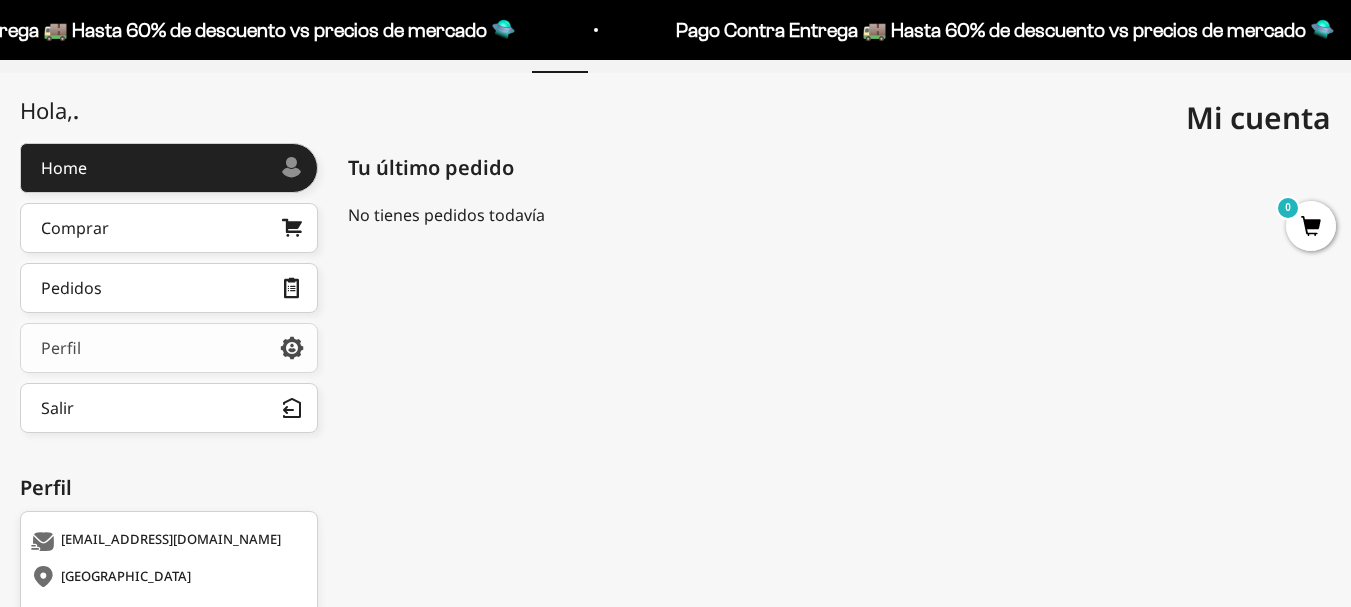 click on "Perfil" at bounding box center [169, 348] 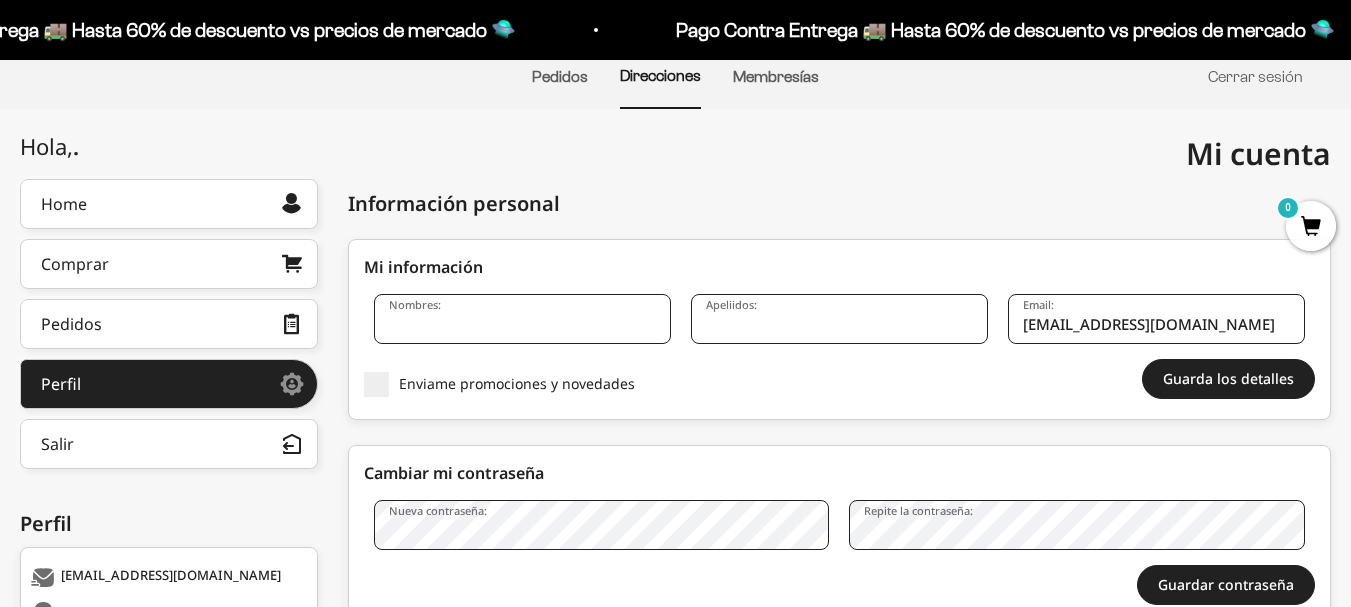 scroll, scrollTop: 300, scrollLeft: 0, axis: vertical 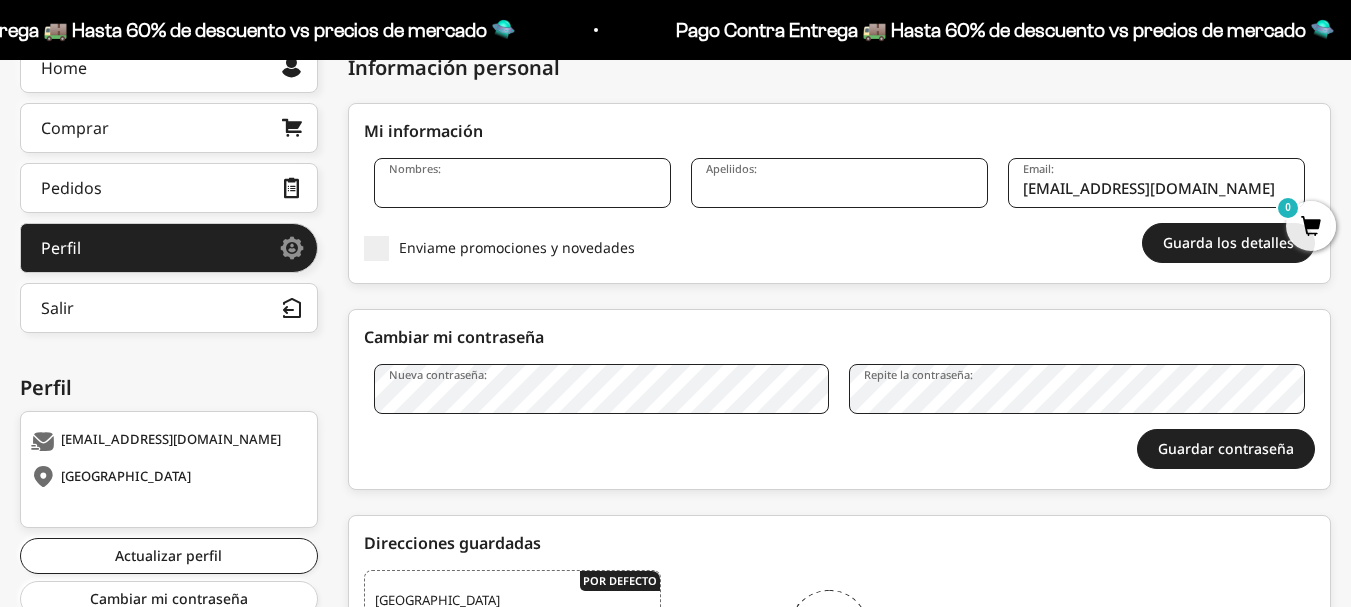 click on "Nombres:" at bounding box center [522, 183] 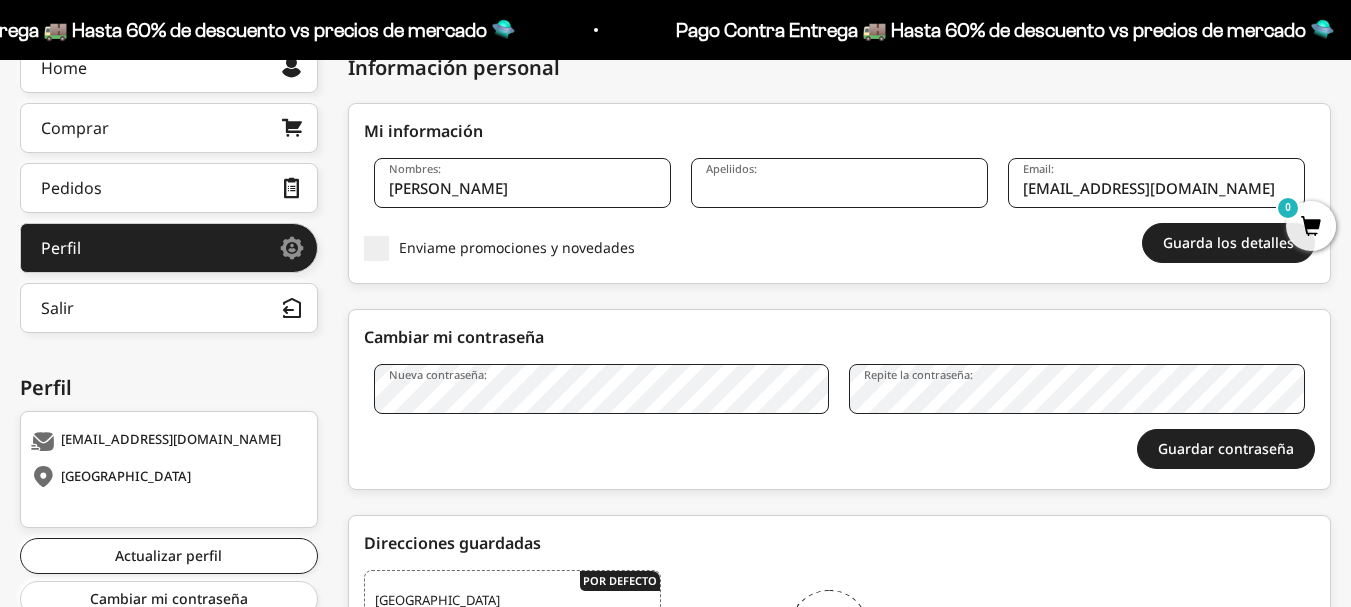 type on "Juan Camilo" 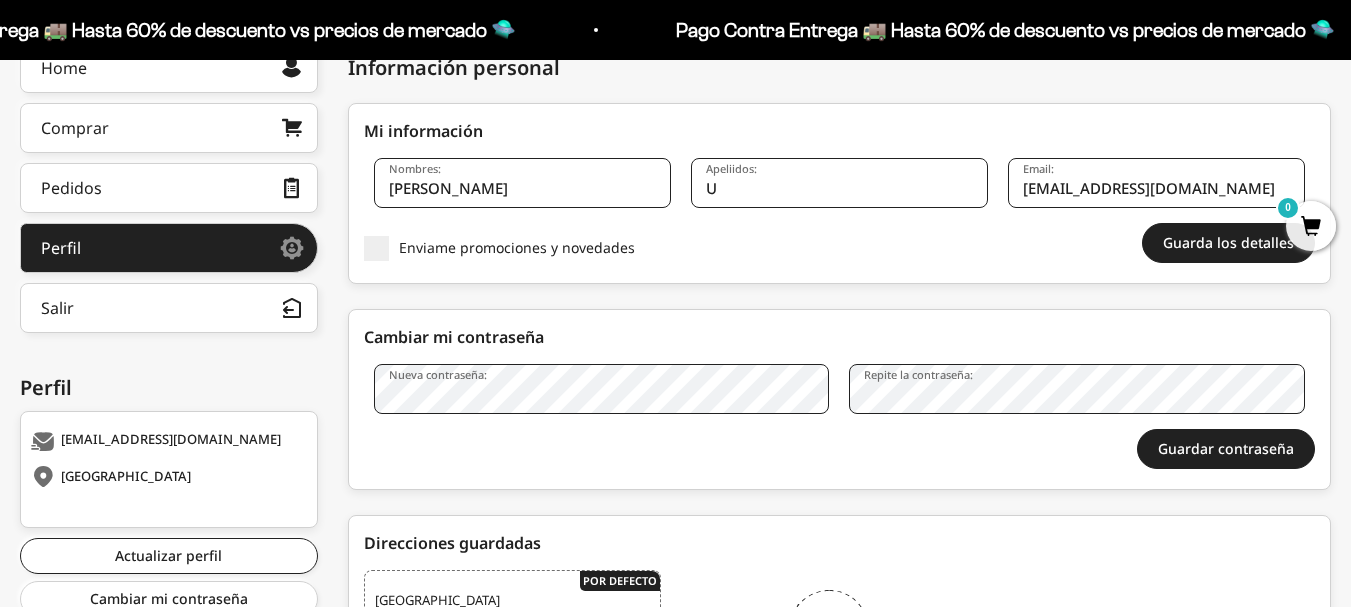 type on "Urueña Berón" 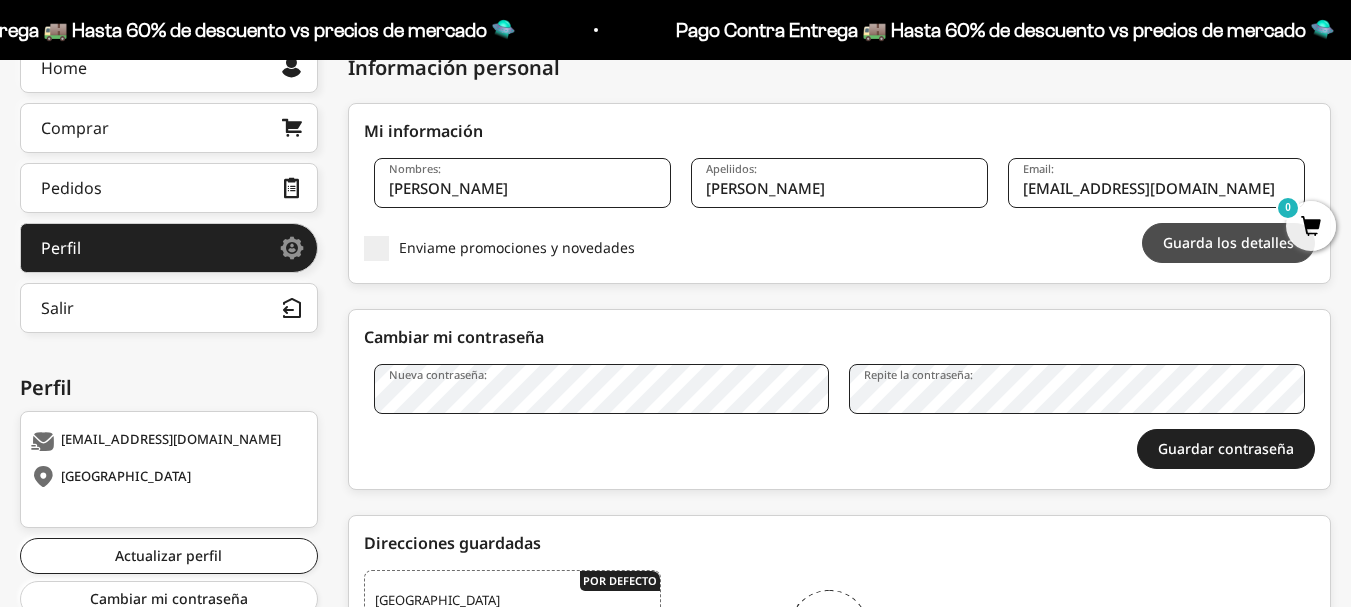 click on "Guarda los detalles" at bounding box center (1228, 243) 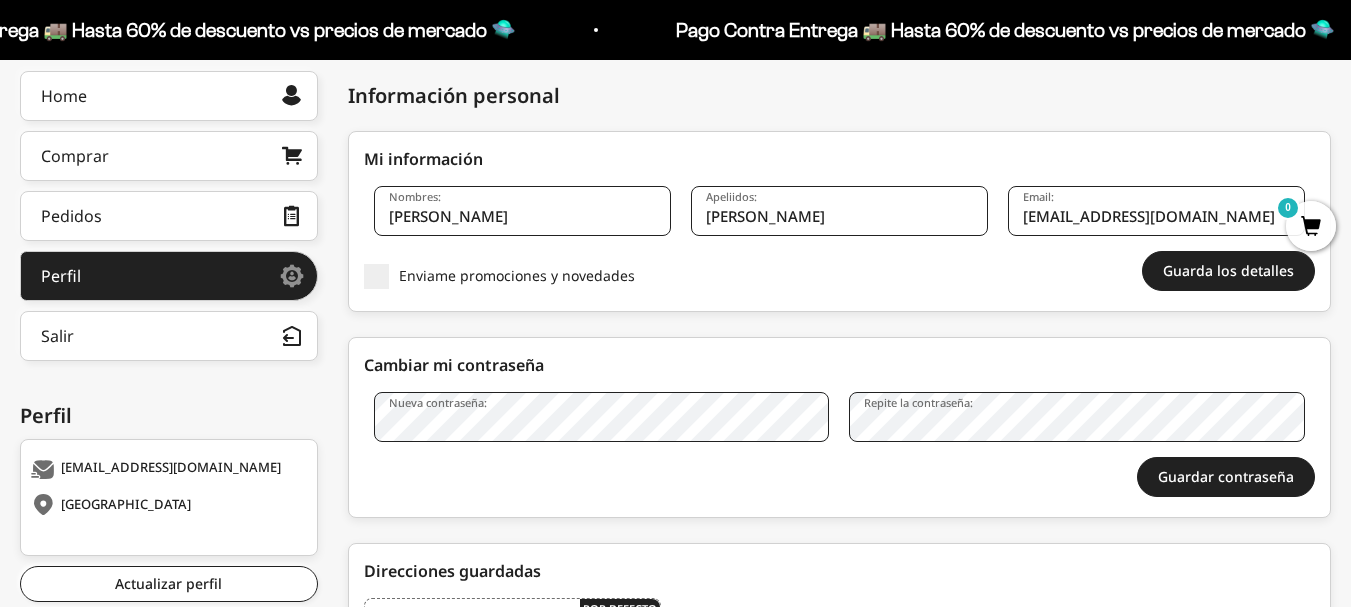 scroll, scrollTop: 500, scrollLeft: 0, axis: vertical 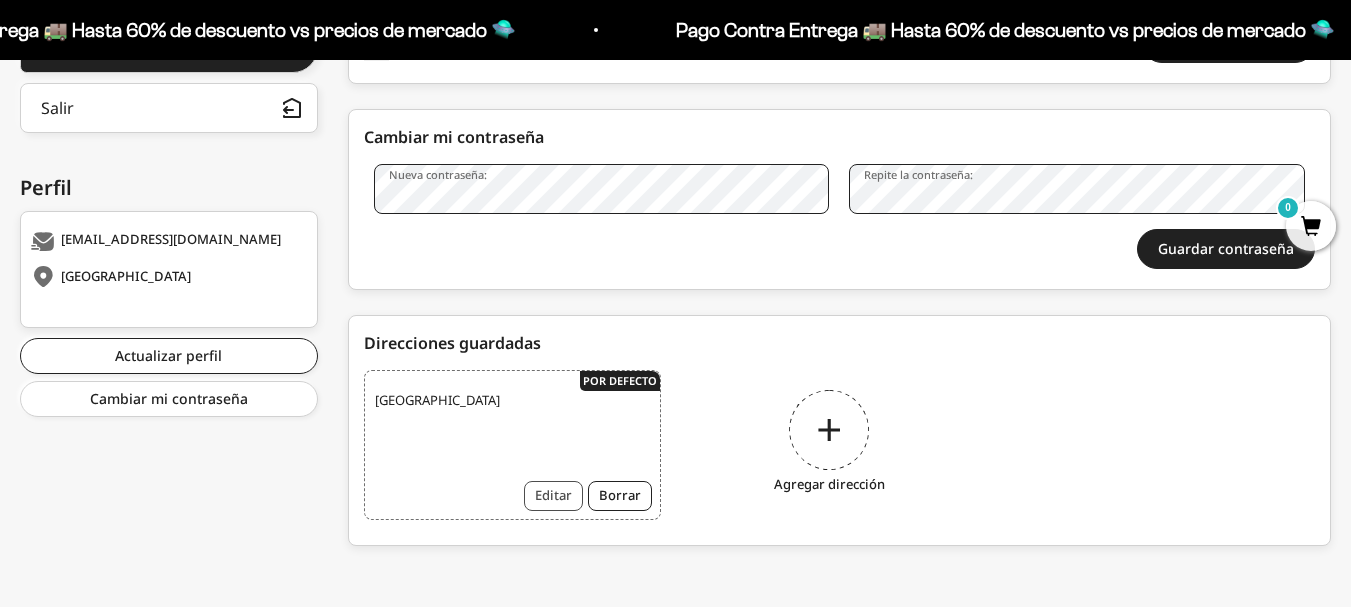 click on "Editar" at bounding box center (553, 496) 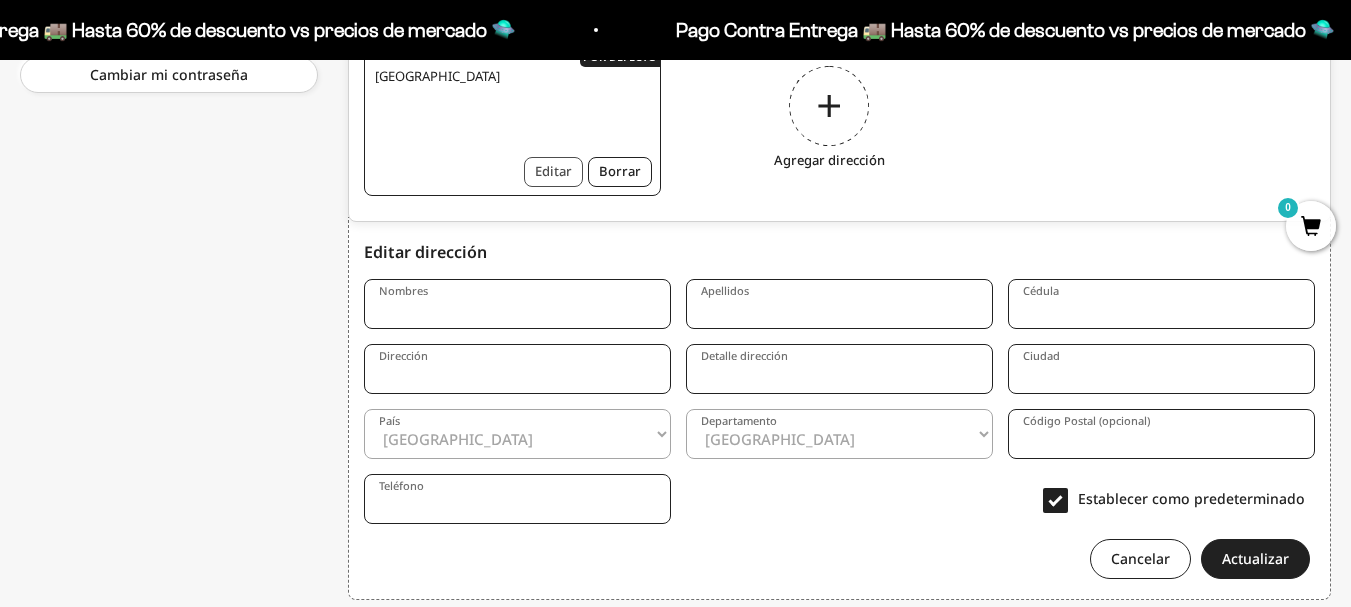 scroll, scrollTop: 892, scrollLeft: 0, axis: vertical 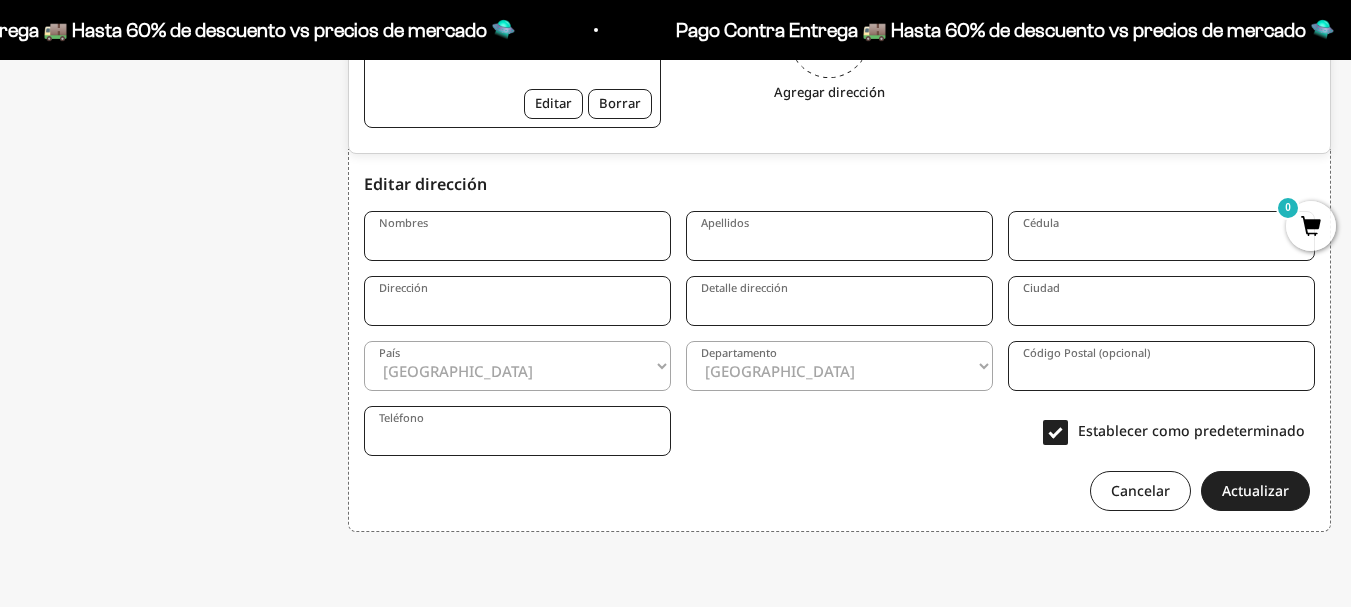 click on "Nombres" at bounding box center [517, 236] 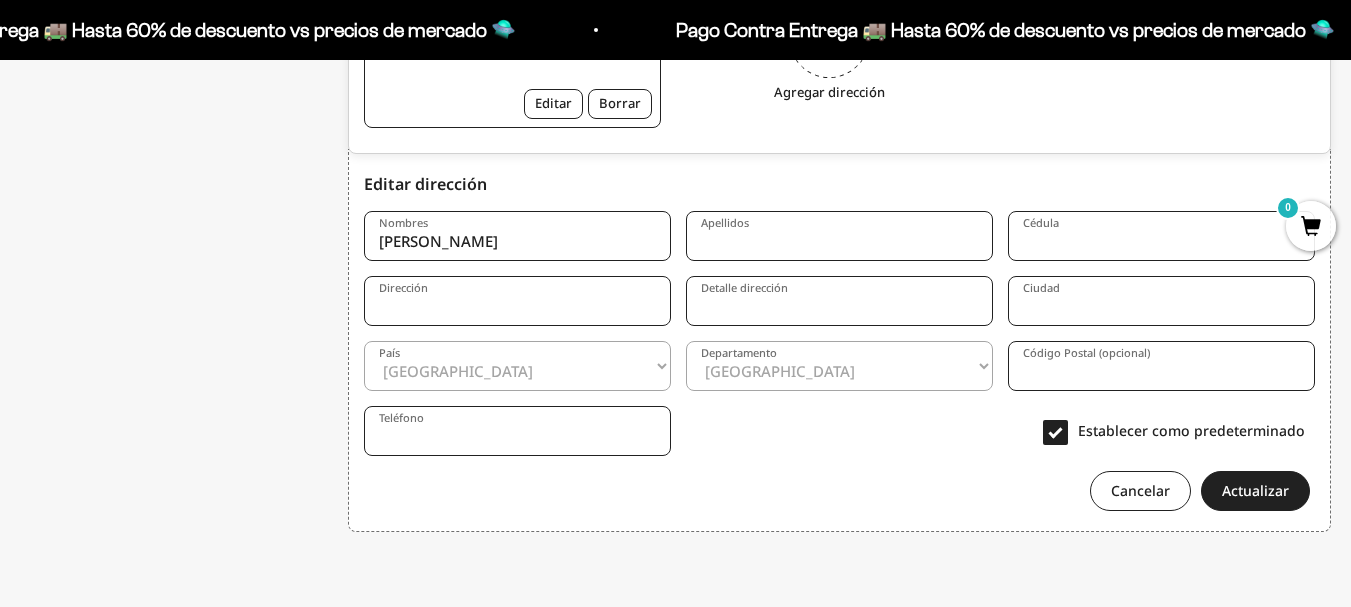 type on "Urueña Berón" 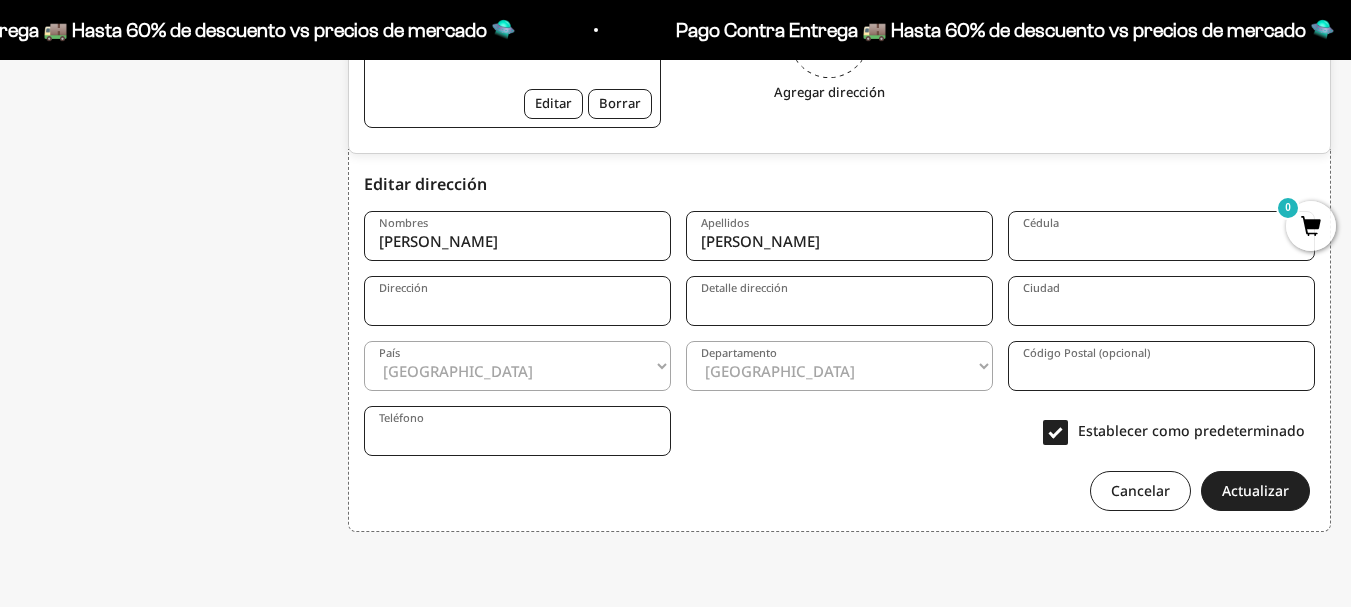 type on "Carrera  # 1 42 Sur" 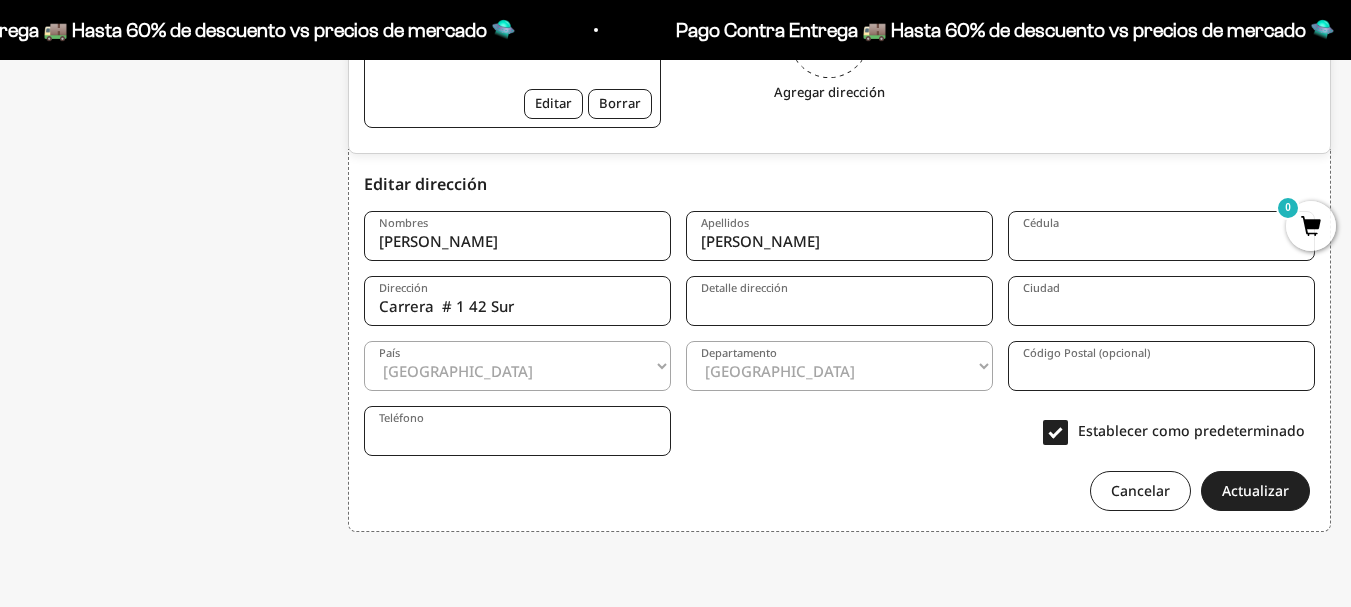 click on "Cédula" at bounding box center [1161, 236] 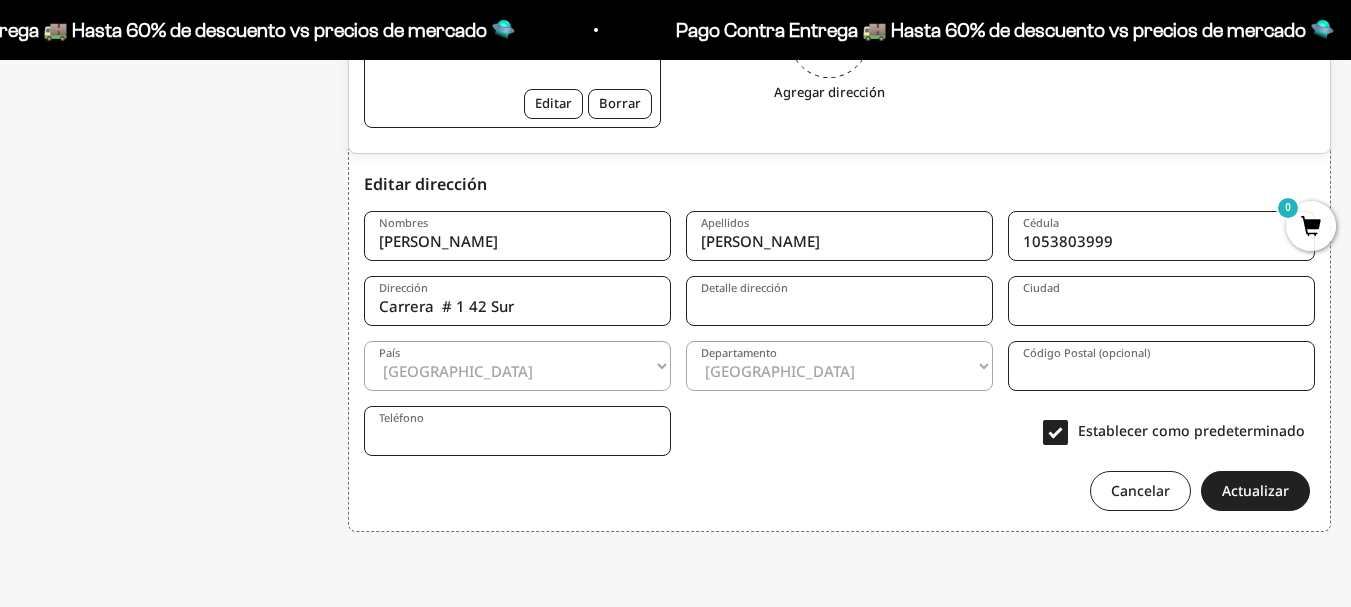 type on "1053803999" 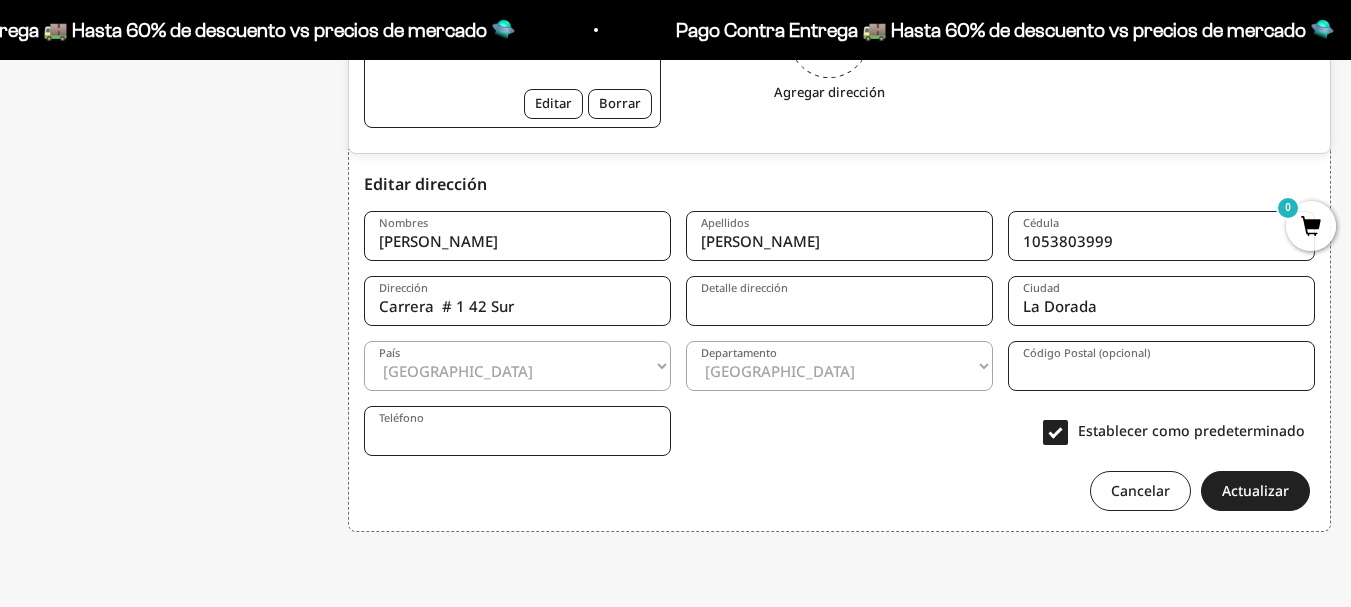 type on "La Dorada" 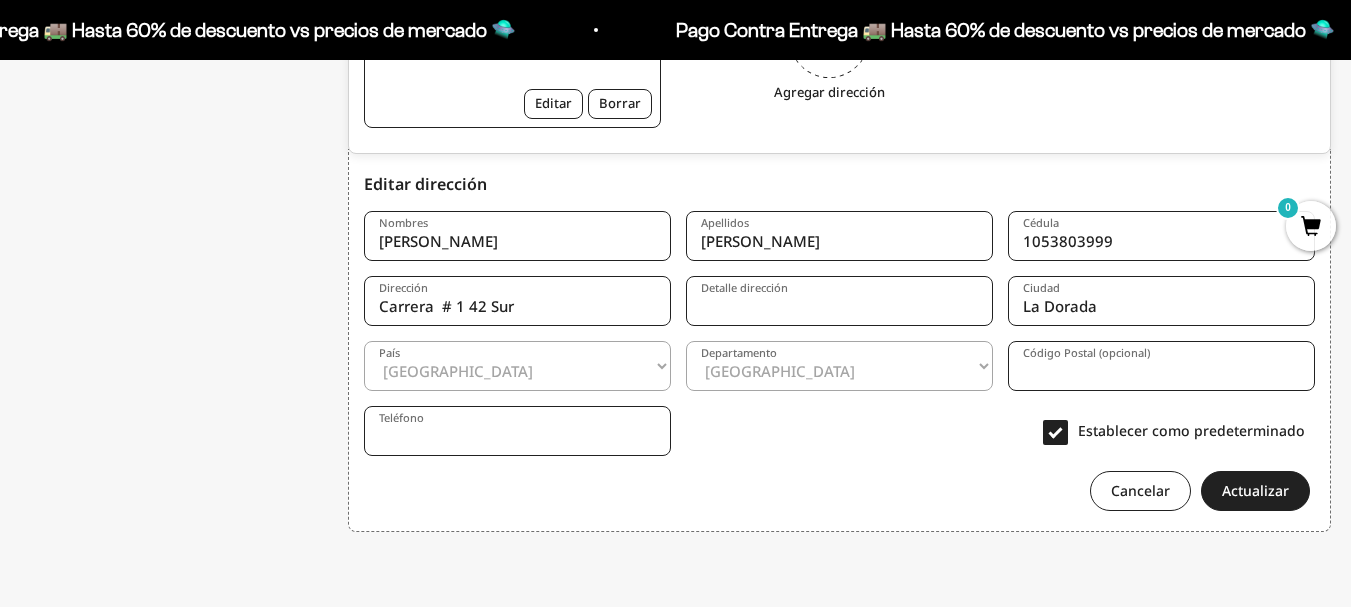 click on "Amazonas Antioquia Arauca Atlántico Bogotá Bolívar Boyacá Caldas Caquetá Casanare Cauca Cesar Chocó Cundinamarca Córdoba Guainía Guaviare Huila La Guajira Magdalena Meta Nariño Norte de Santander Putumayo Quindío Risaralda Archipiélago de San Andrés, Providencia y Santa Catalina Santander Sucre Tolima Valle del Cauca Vaupés Vichada" at bounding box center (839, 366) 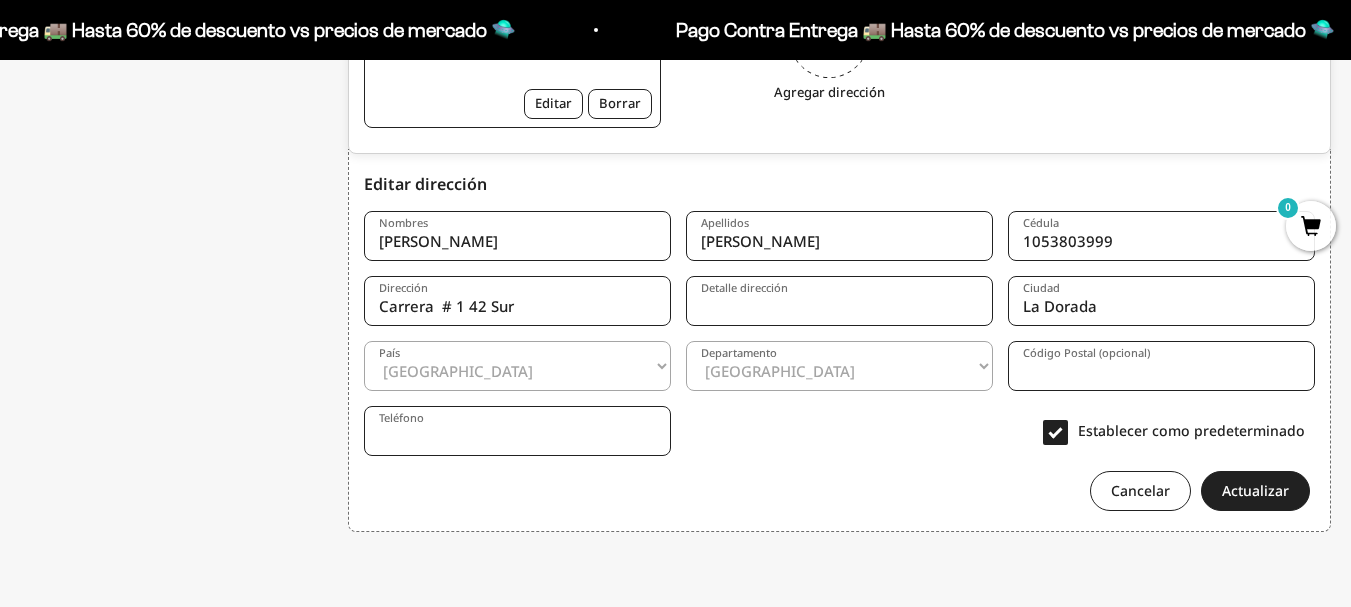 select on "Caldas" 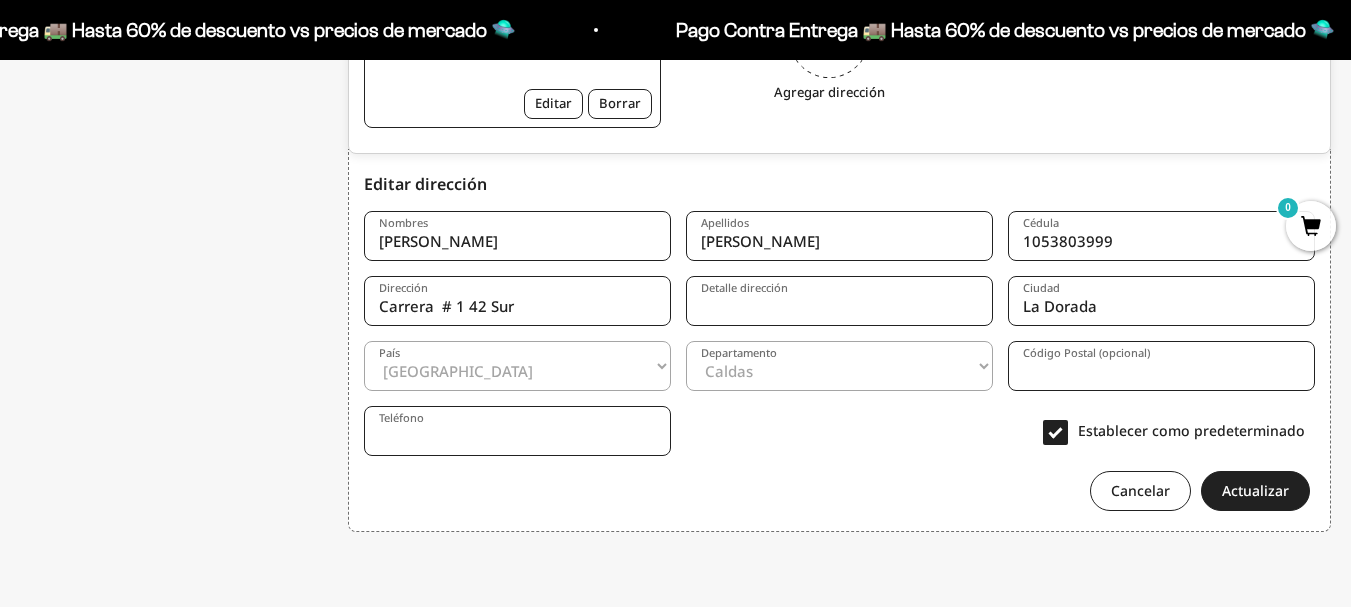 click on "Amazonas Antioquia Arauca Atlántico Bogotá Bolívar Boyacá Caldas Caquetá Casanare Cauca Cesar Chocó Cundinamarca Córdoba Guainía Guaviare Huila La Guajira Magdalena Meta Nariño Norte de Santander Putumayo Quindío Risaralda Archipiélago de San Andrés, Providencia y Santa Catalina Santander Sucre Tolima Valle del Cauca Vaupés Vichada" at bounding box center [839, 366] 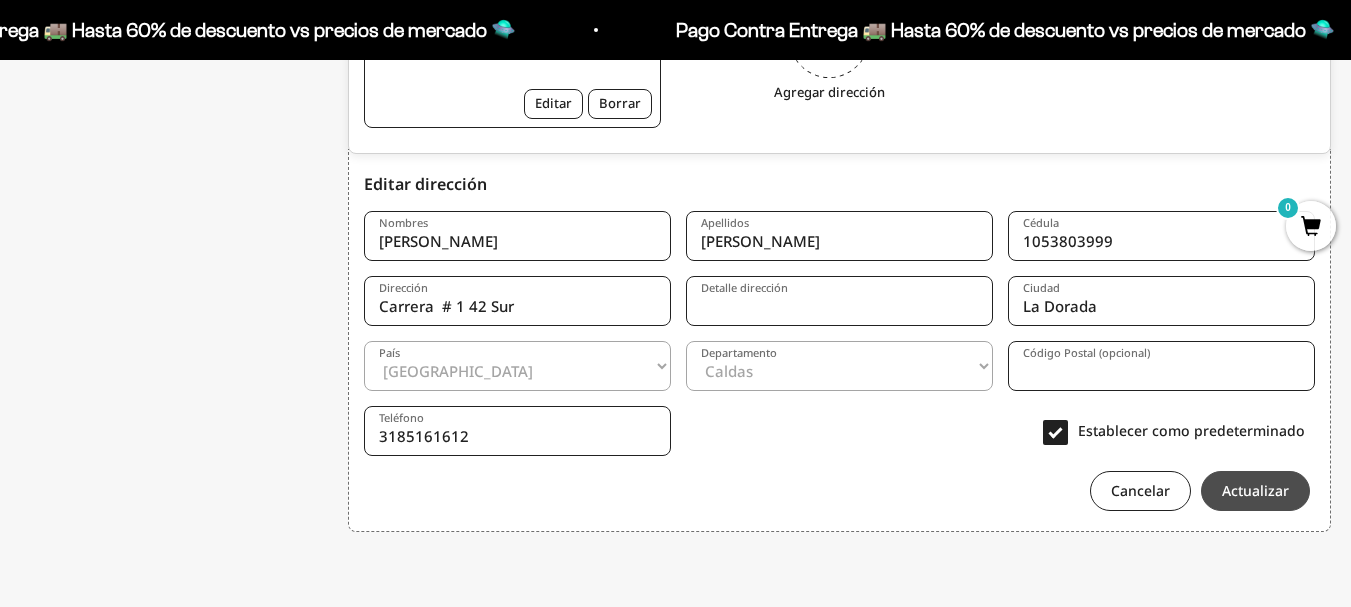 type on "3185161612" 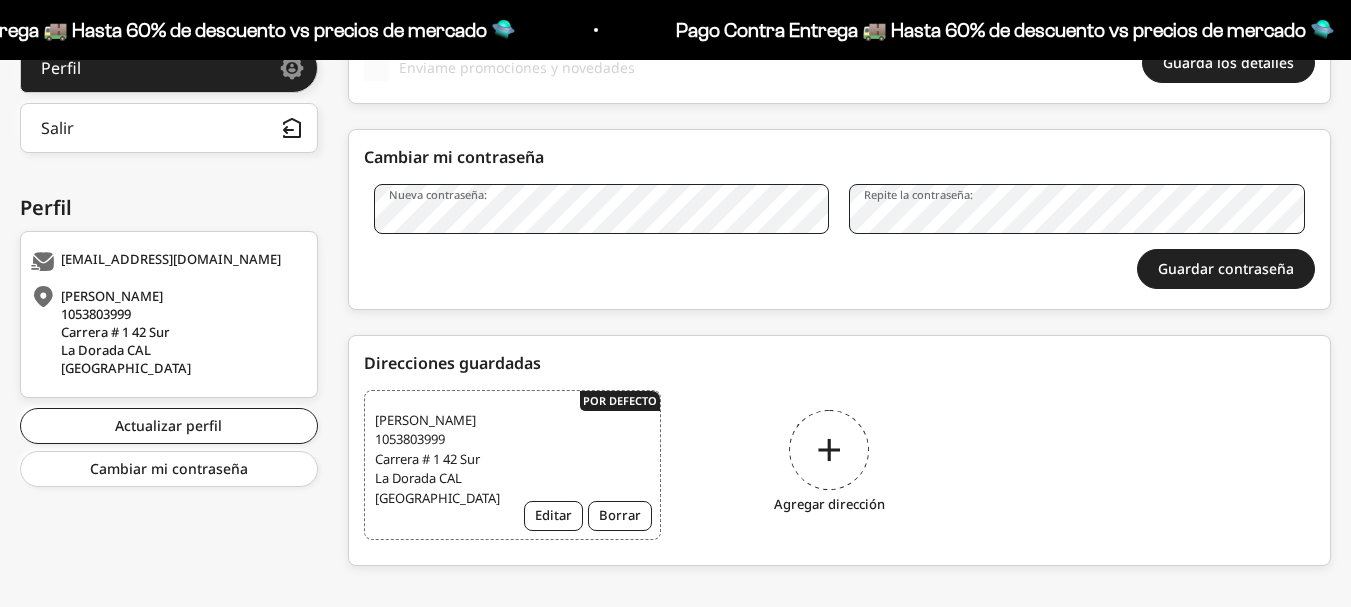 scroll, scrollTop: 113, scrollLeft: 0, axis: vertical 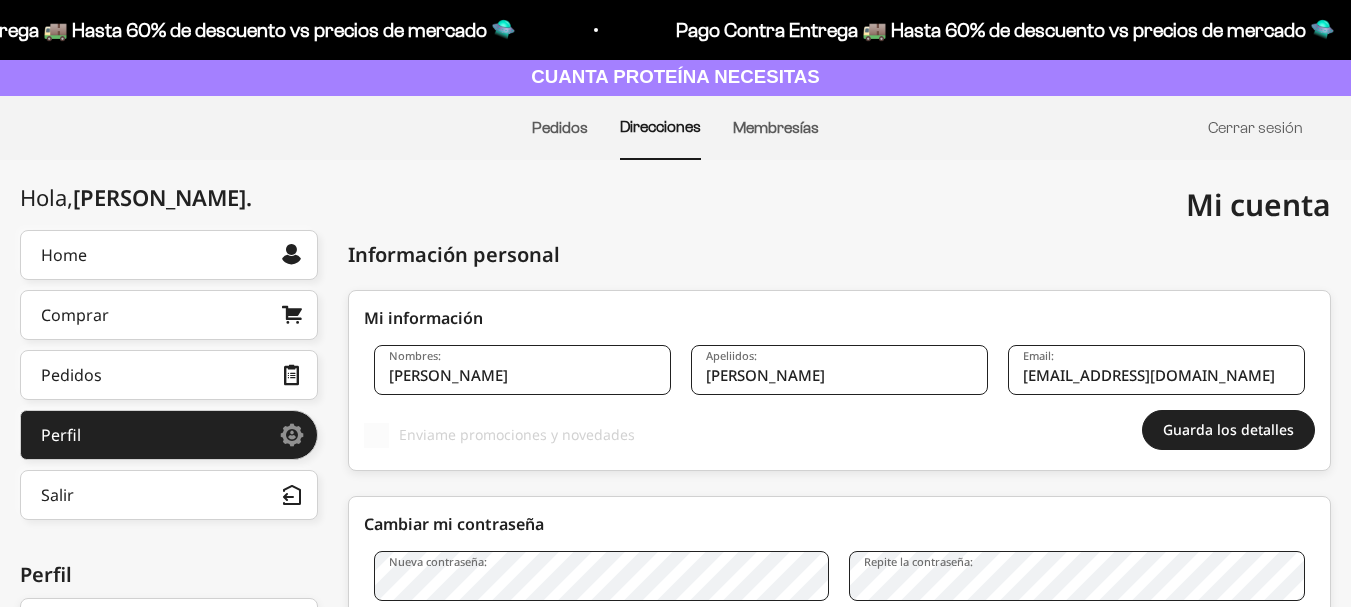 click on "Membresías" at bounding box center [776, 128] 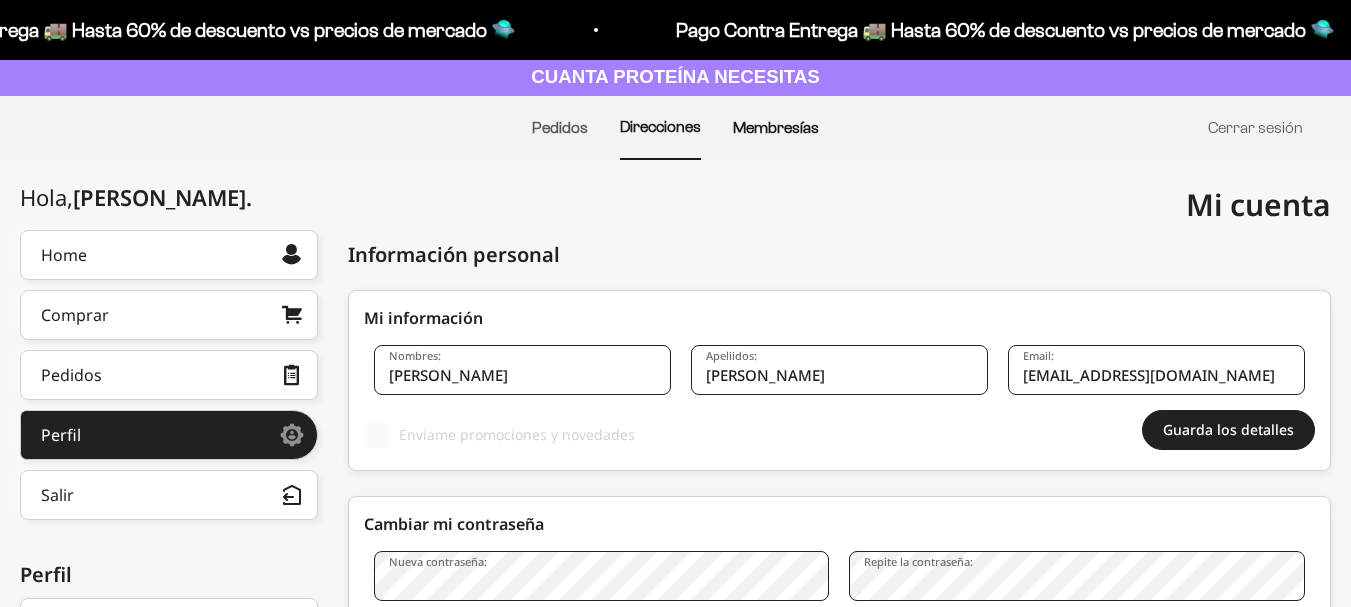 click on "Membresías" at bounding box center (776, 127) 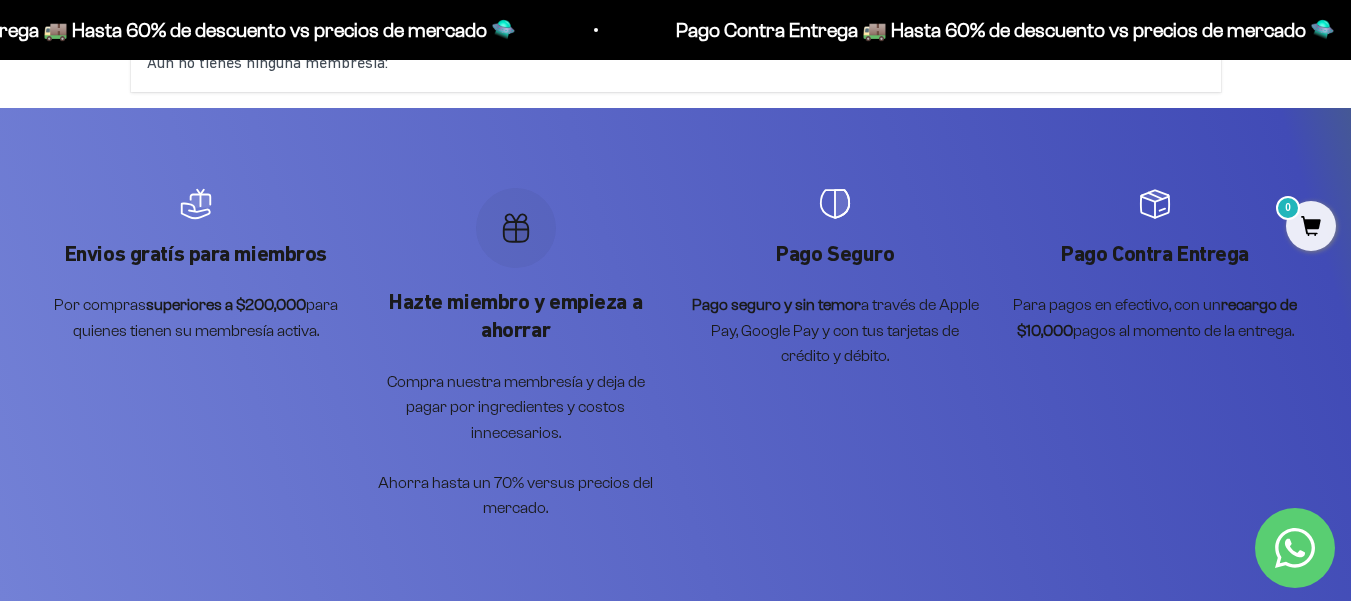 scroll, scrollTop: 0, scrollLeft: 0, axis: both 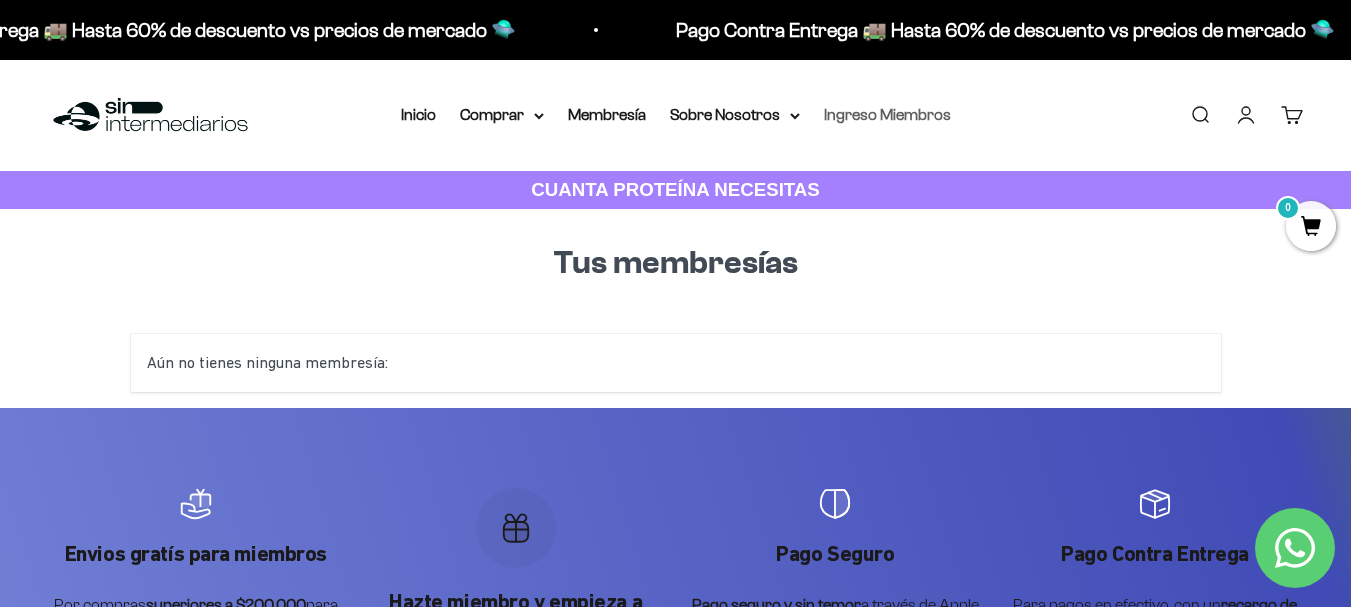 click on "Ingreso Miembros" at bounding box center (887, 114) 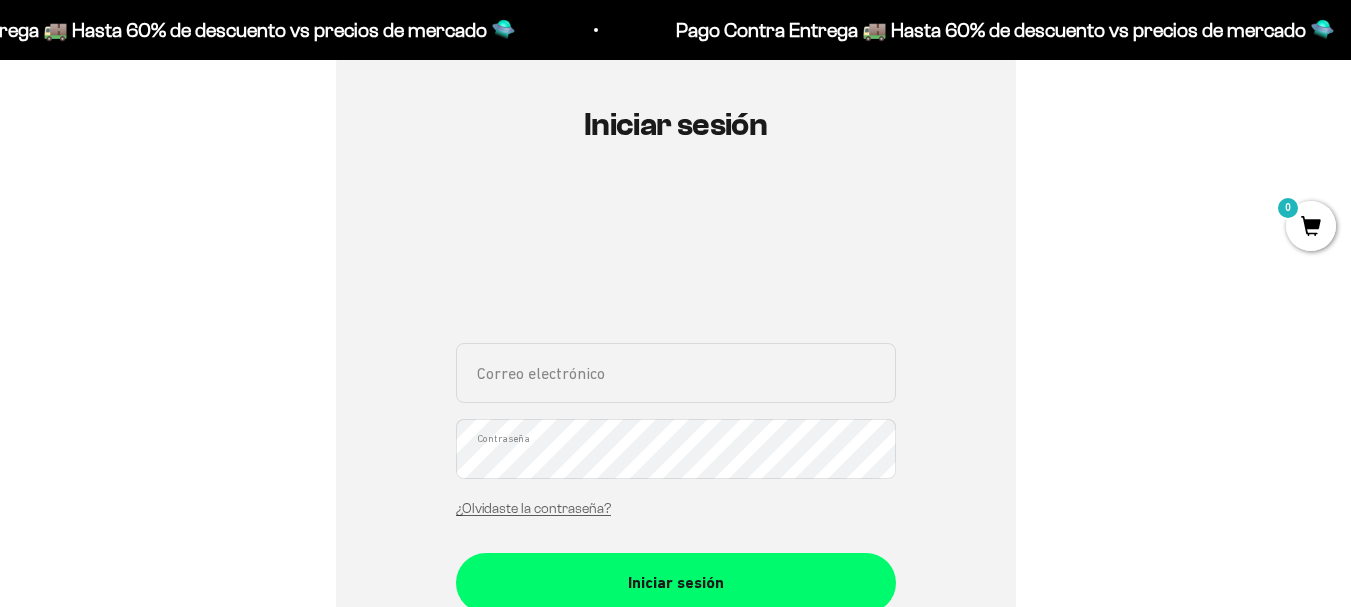 scroll, scrollTop: 200, scrollLeft: 0, axis: vertical 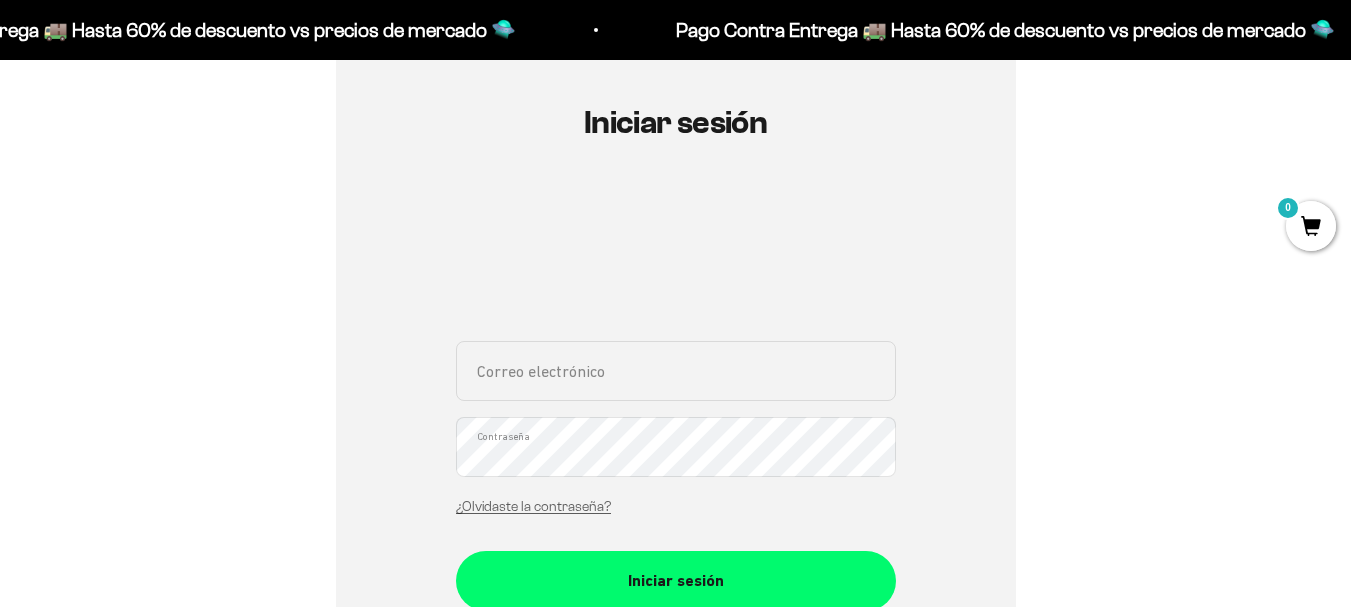 click on "Correo electrónico" at bounding box center (676, 371) 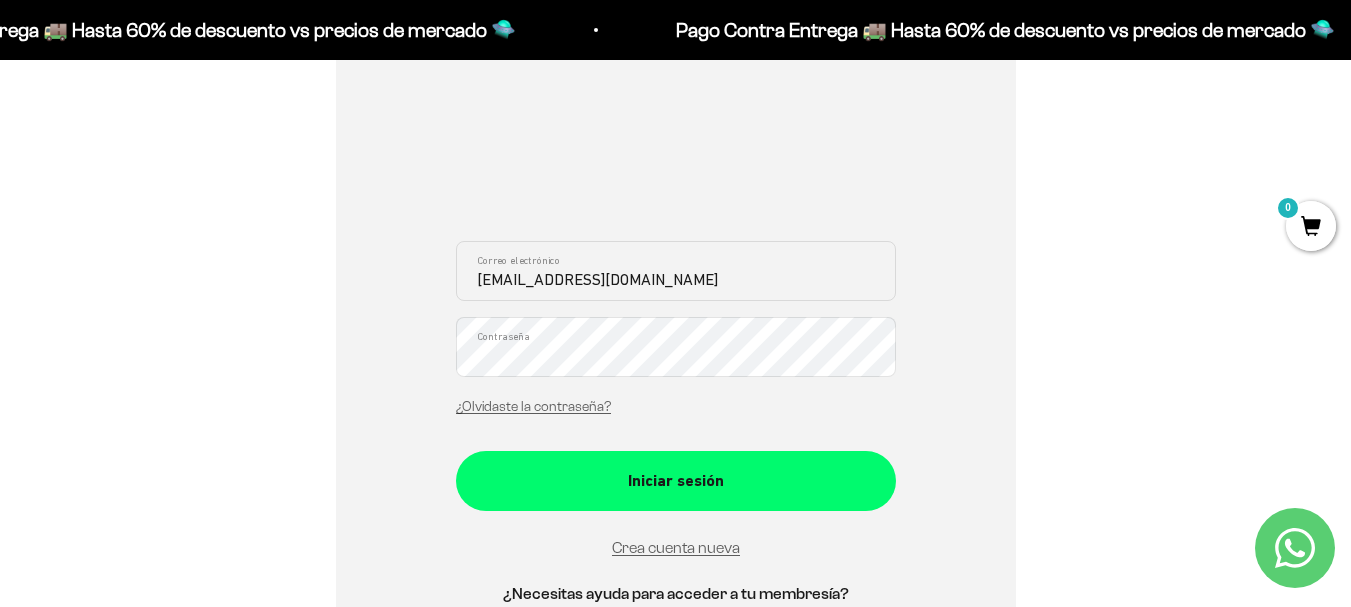 scroll, scrollTop: 500, scrollLeft: 0, axis: vertical 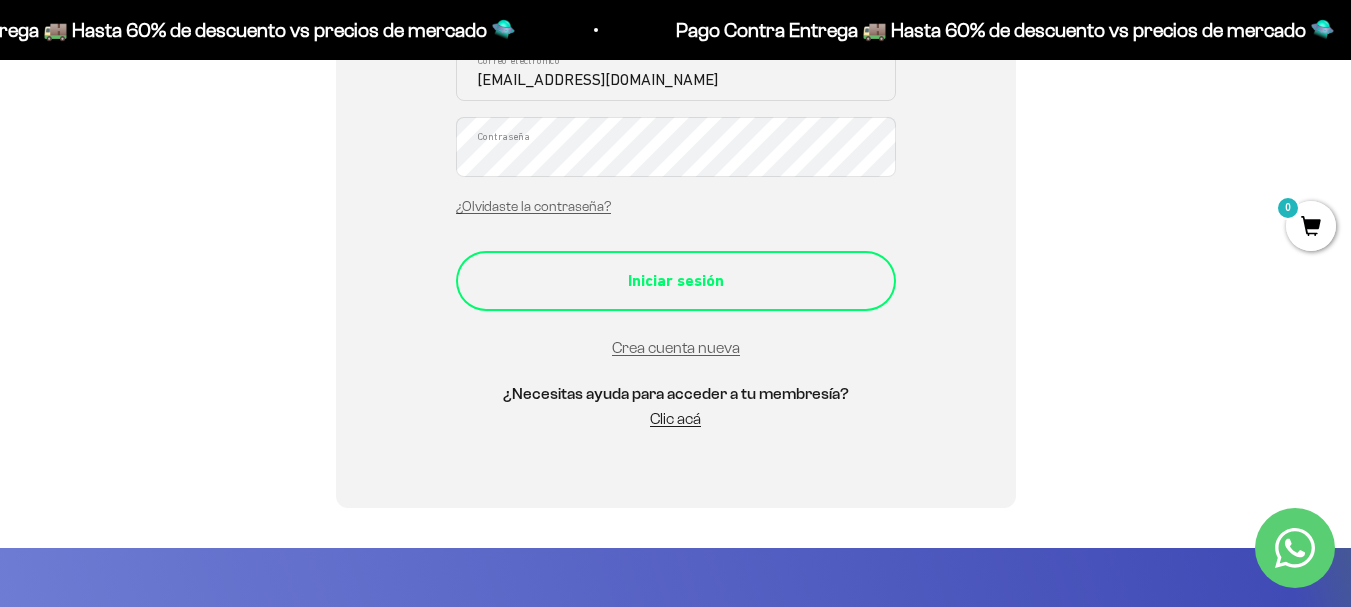 click on "Iniciar sesión" at bounding box center [676, 281] 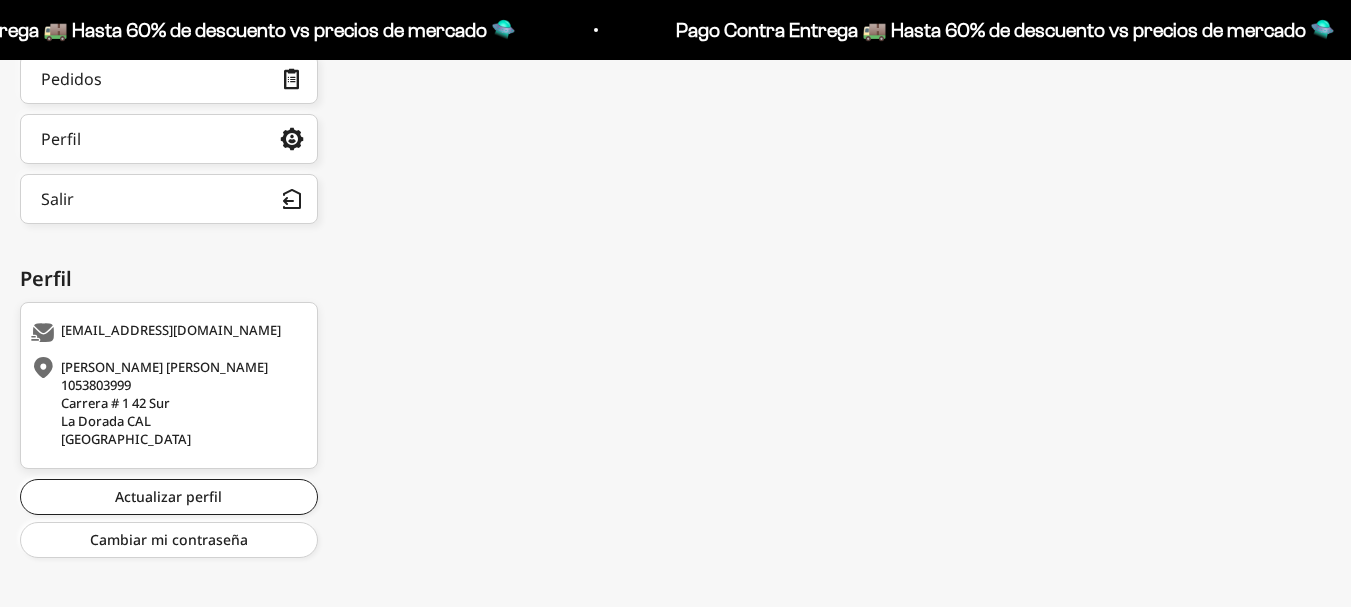 scroll, scrollTop: 0, scrollLeft: 0, axis: both 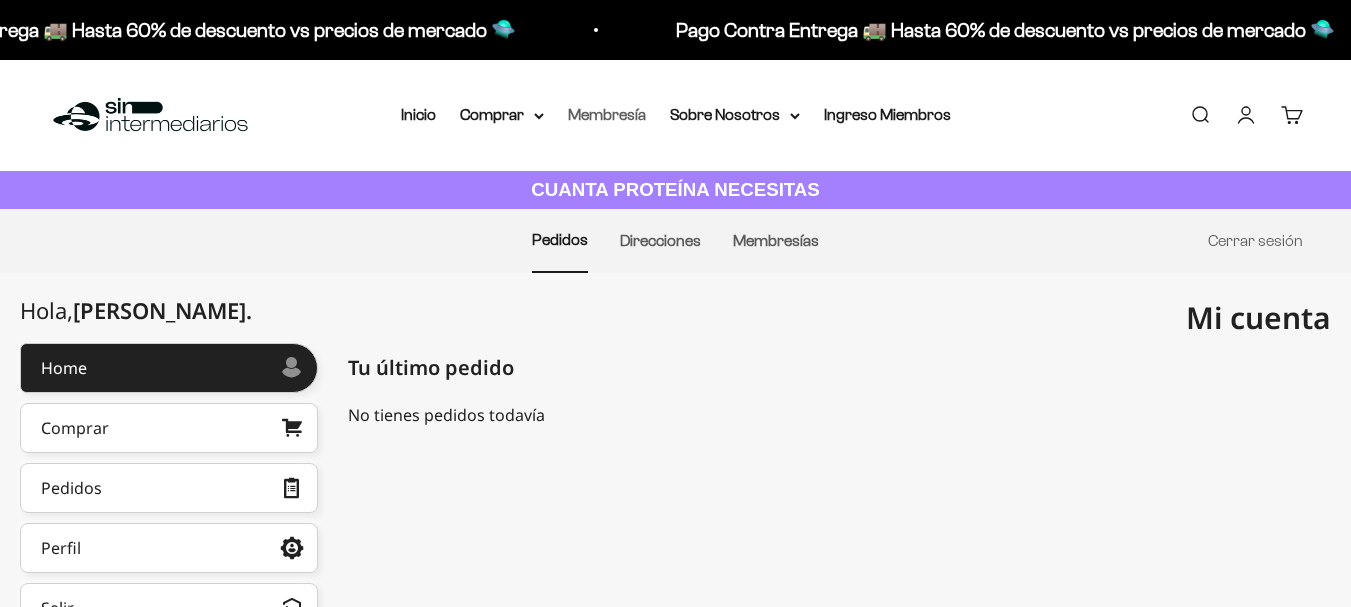 click on "Membresía" at bounding box center [607, 114] 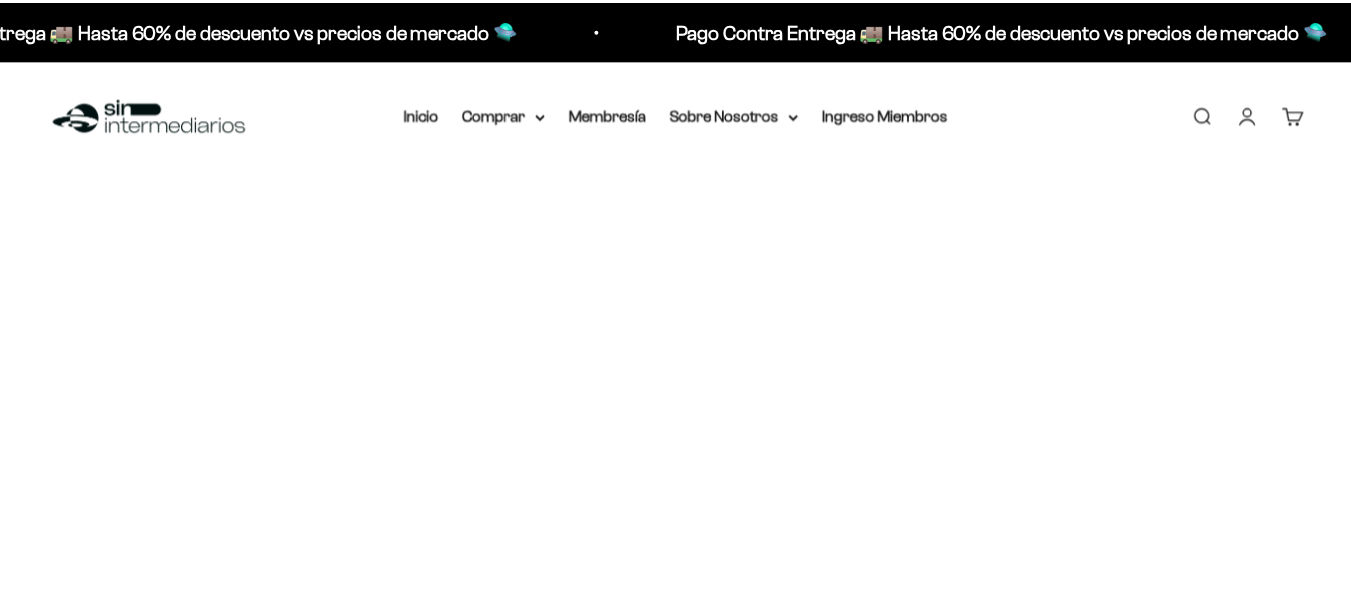 scroll, scrollTop: 0, scrollLeft: 0, axis: both 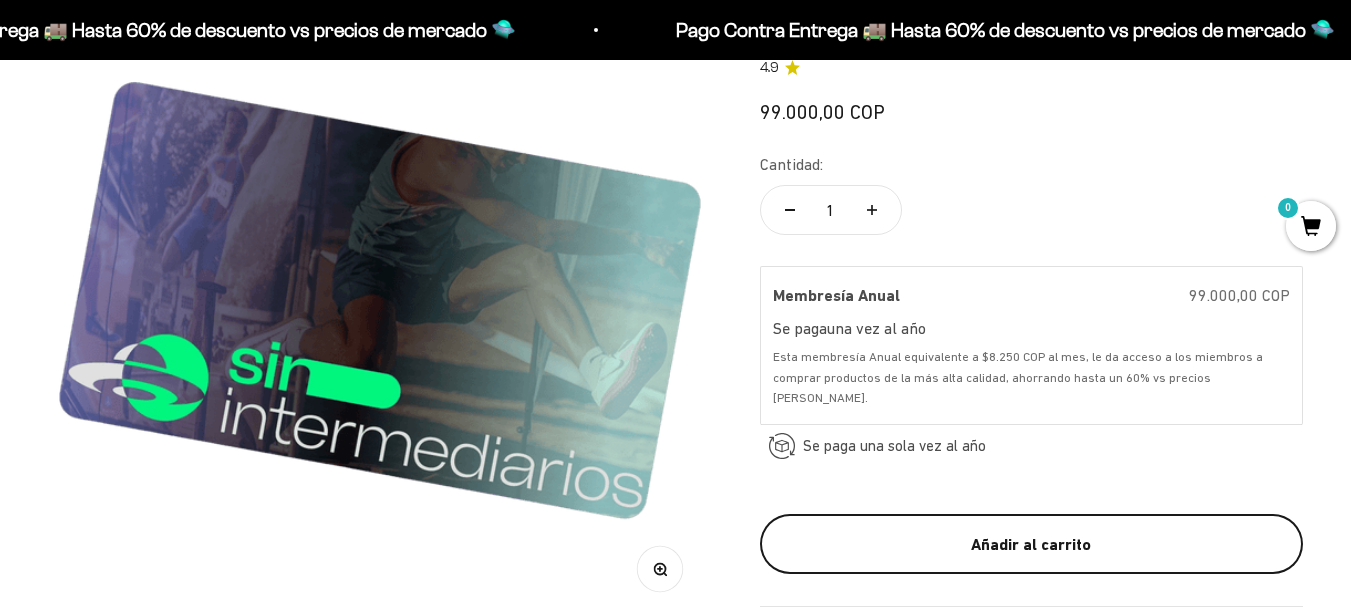 click on "Añadir al carrito" at bounding box center (1031, 544) 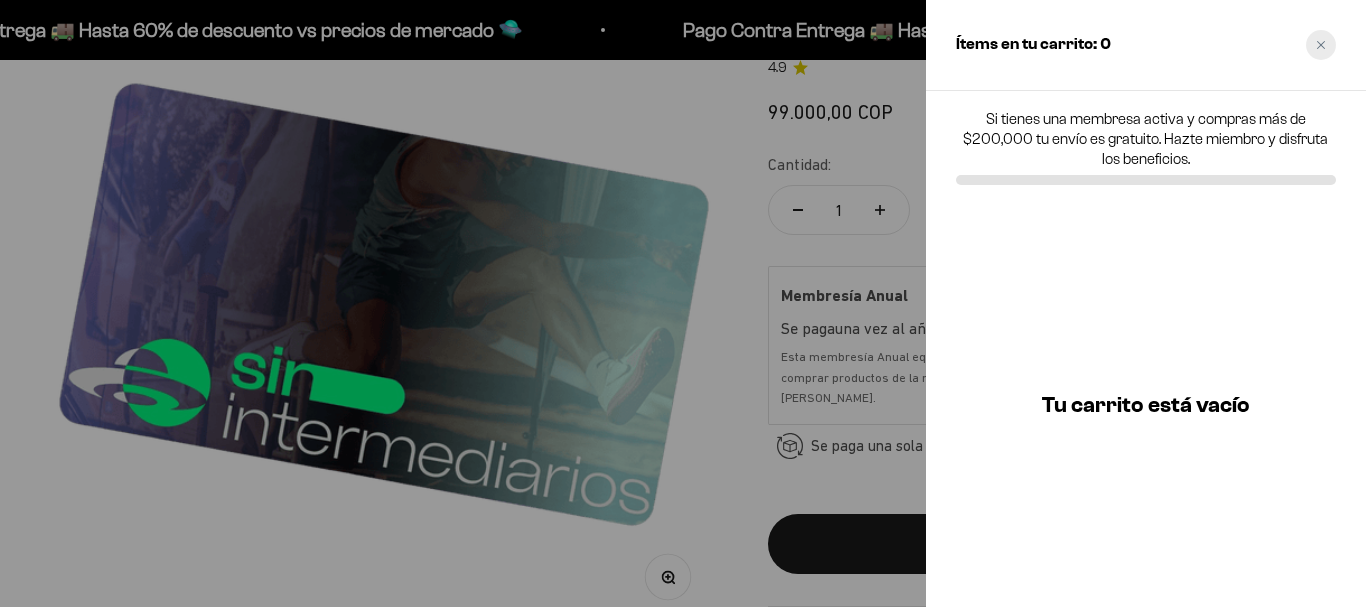 click 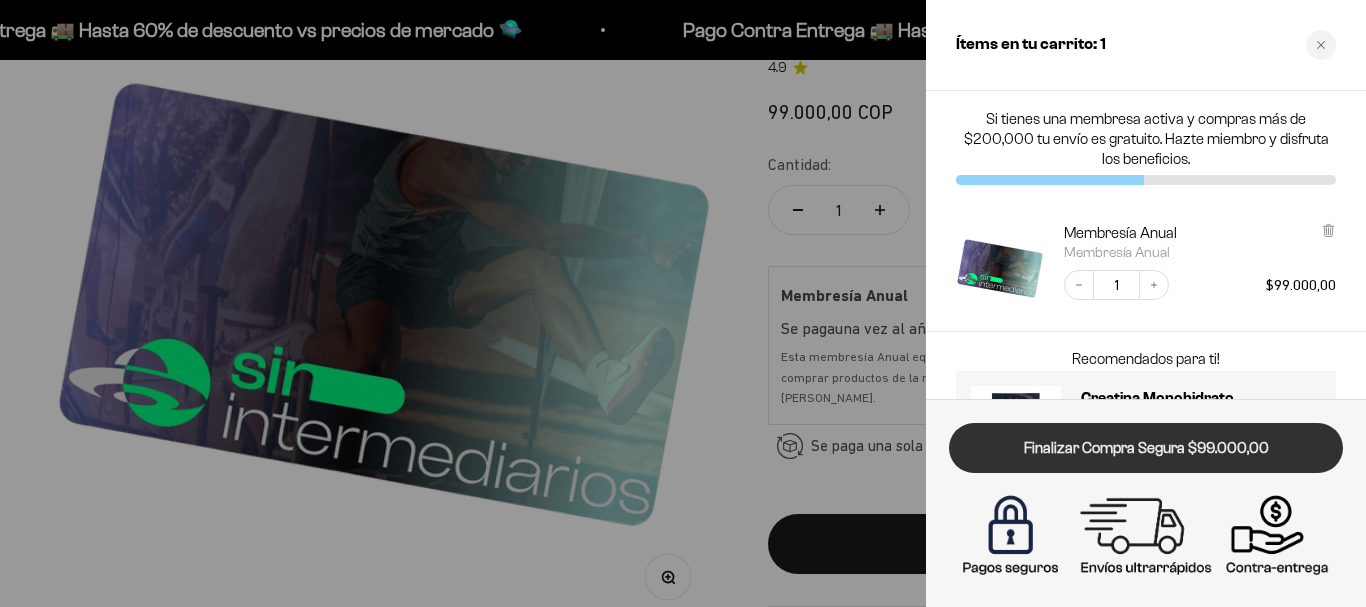 click on "Finalizar Compra Segura $99.000,00" at bounding box center (1146, 448) 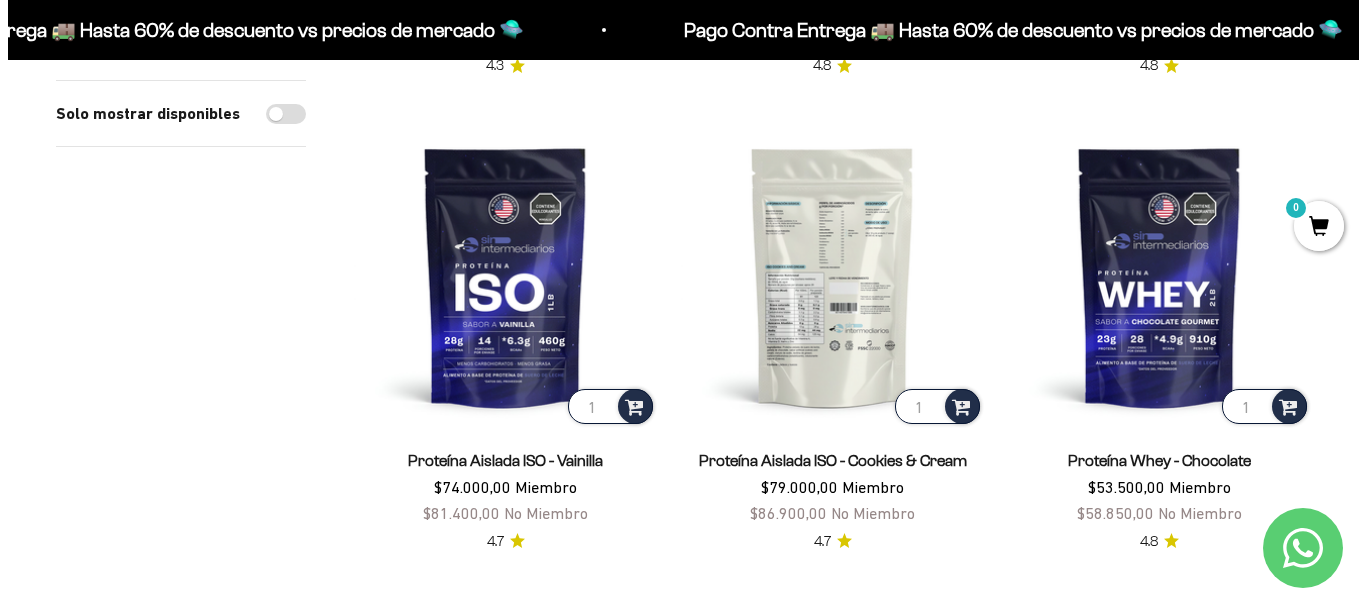scroll, scrollTop: 700, scrollLeft: 0, axis: vertical 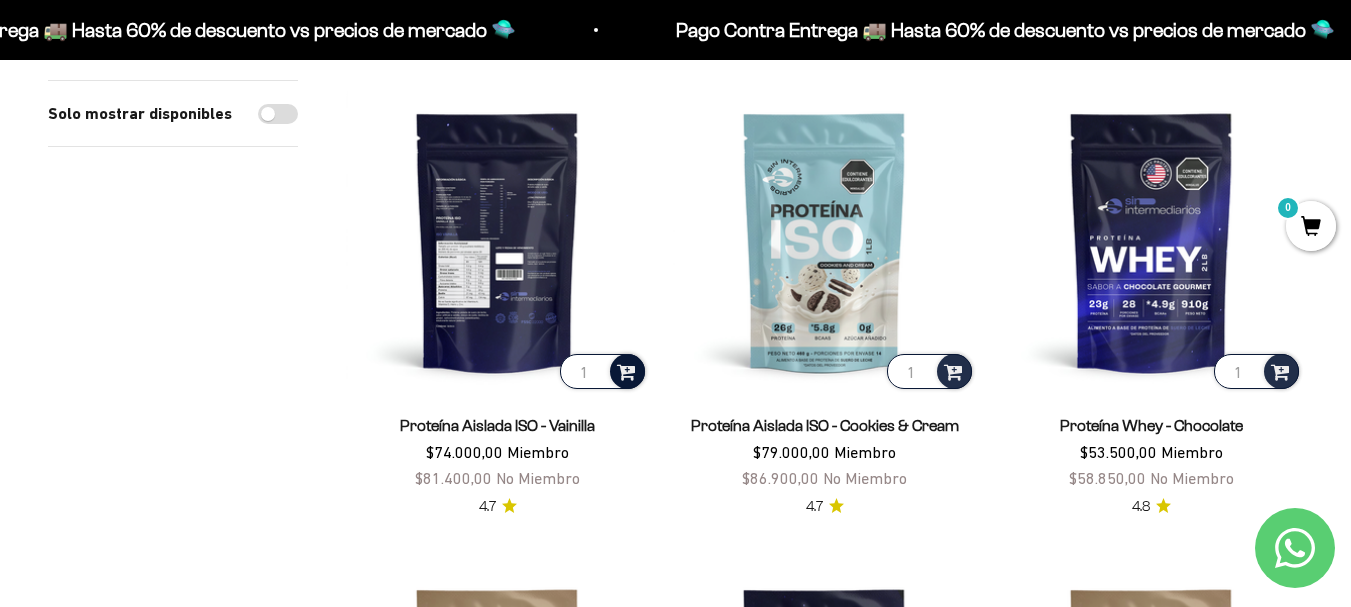 click at bounding box center [626, 370] 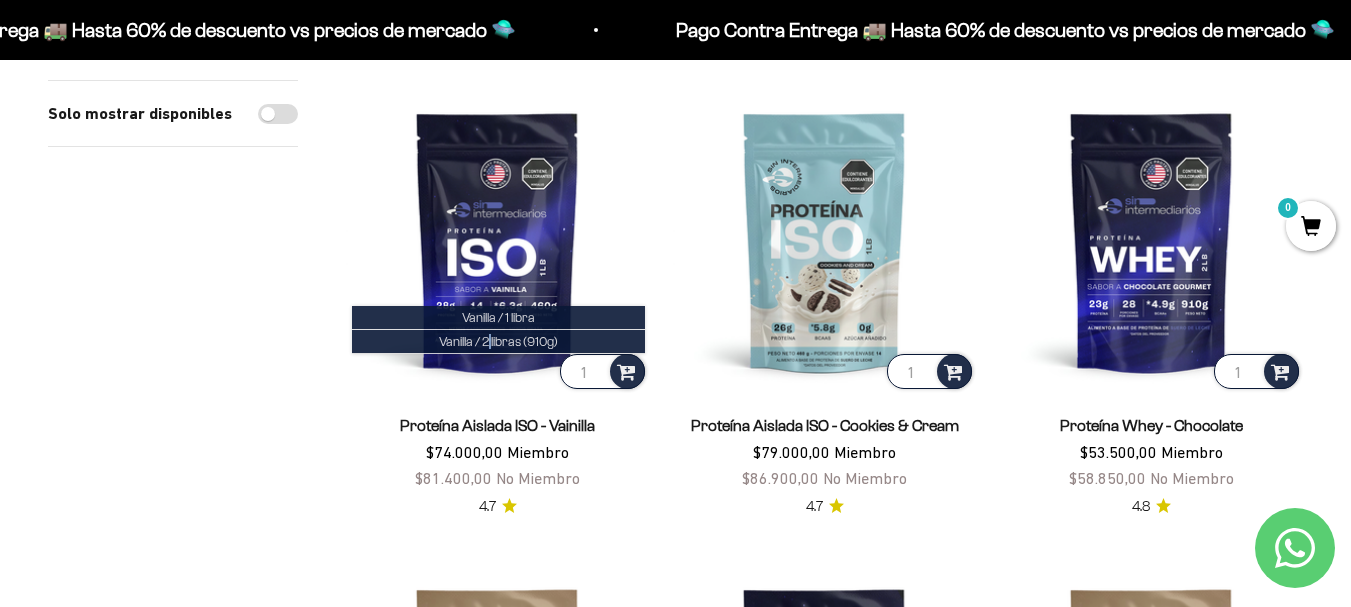 click on "Vanilla / 2 libras (910g)" at bounding box center [498, 341] 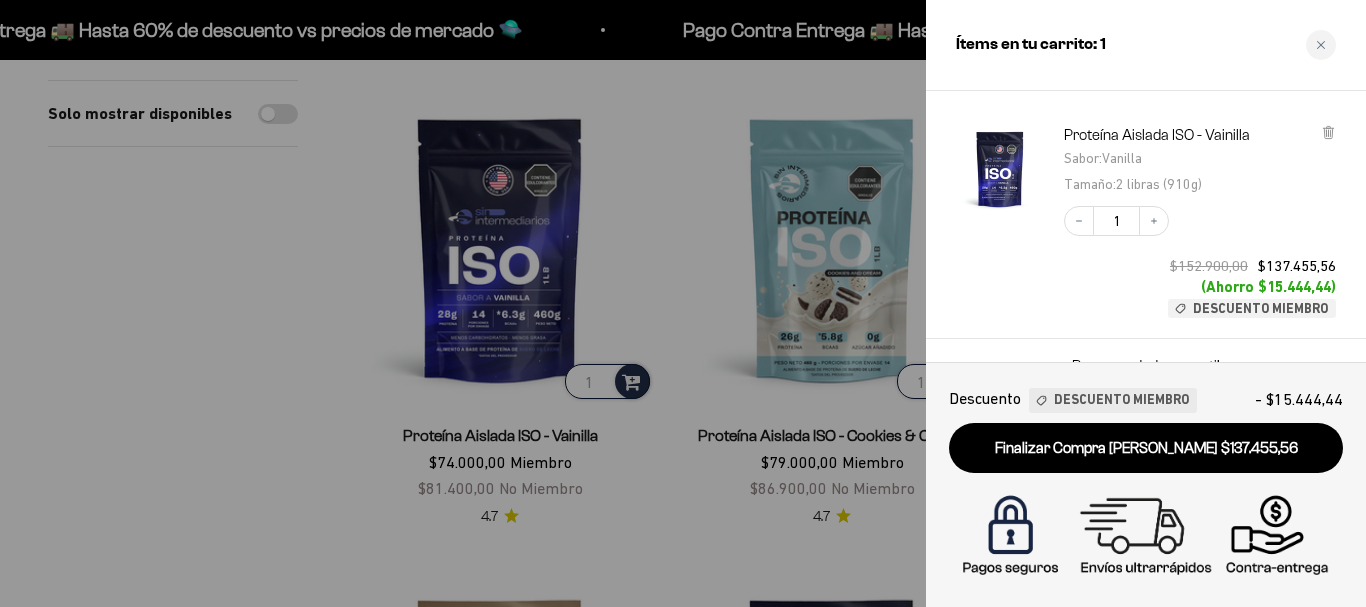scroll, scrollTop: 100, scrollLeft: 0, axis: vertical 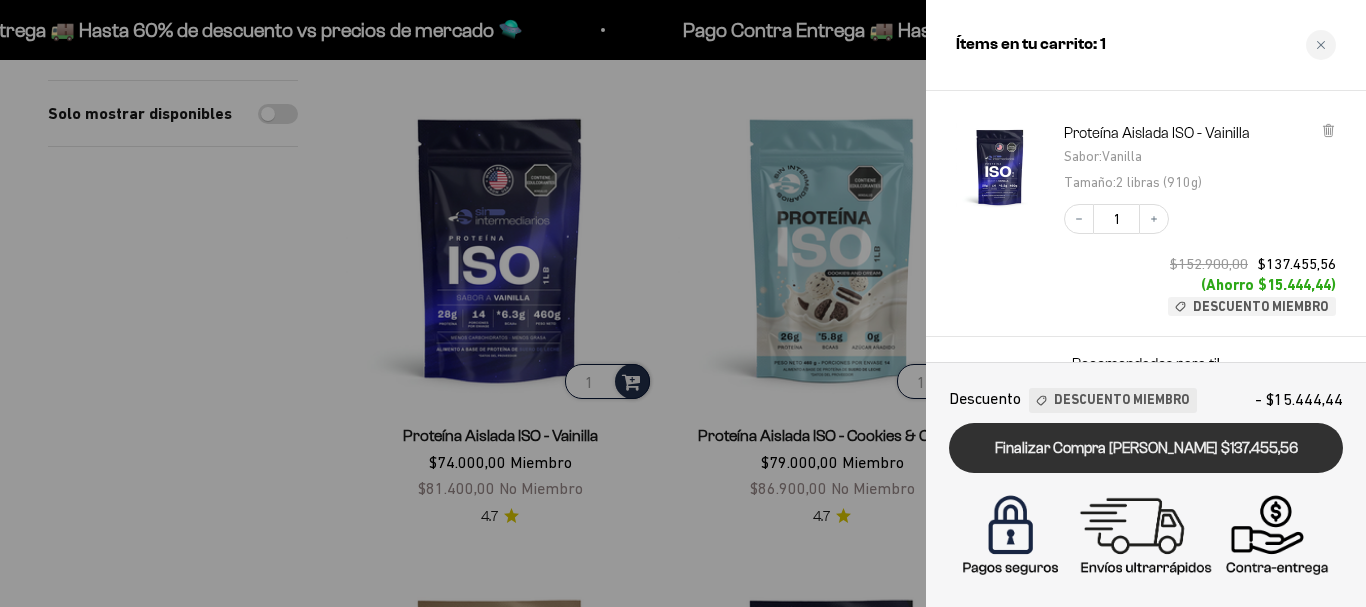 click on "Finalizar Compra [PERSON_NAME] $137.455,56" at bounding box center (1146, 448) 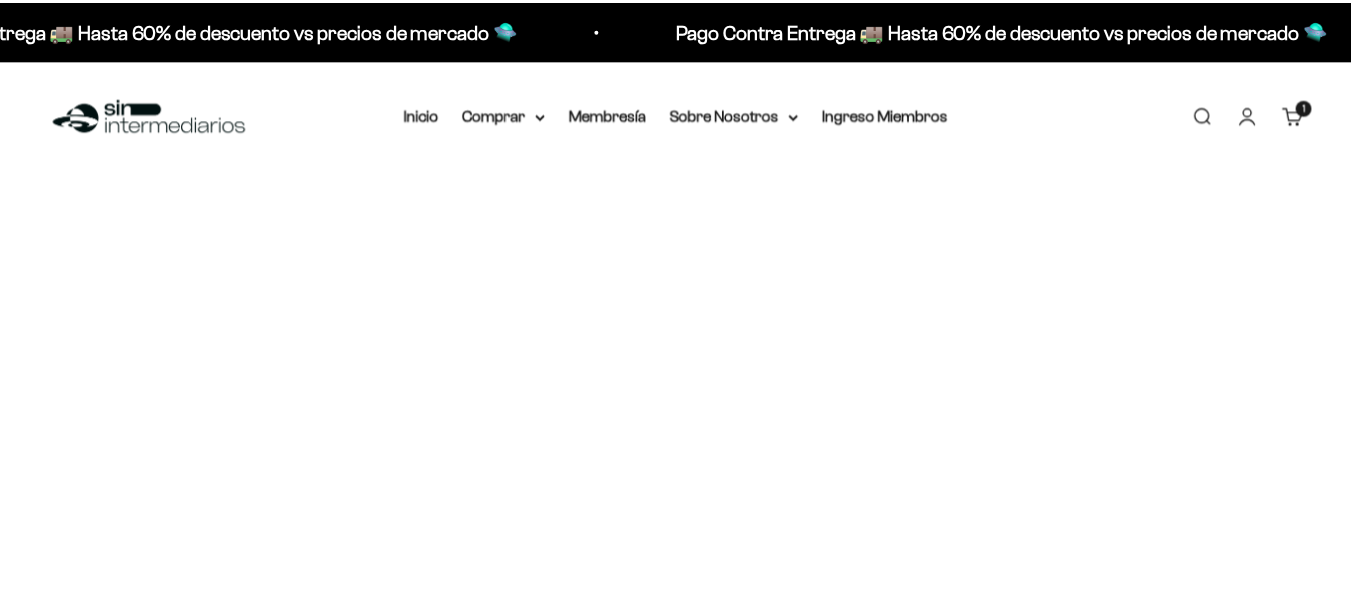 scroll, scrollTop: 0, scrollLeft: 0, axis: both 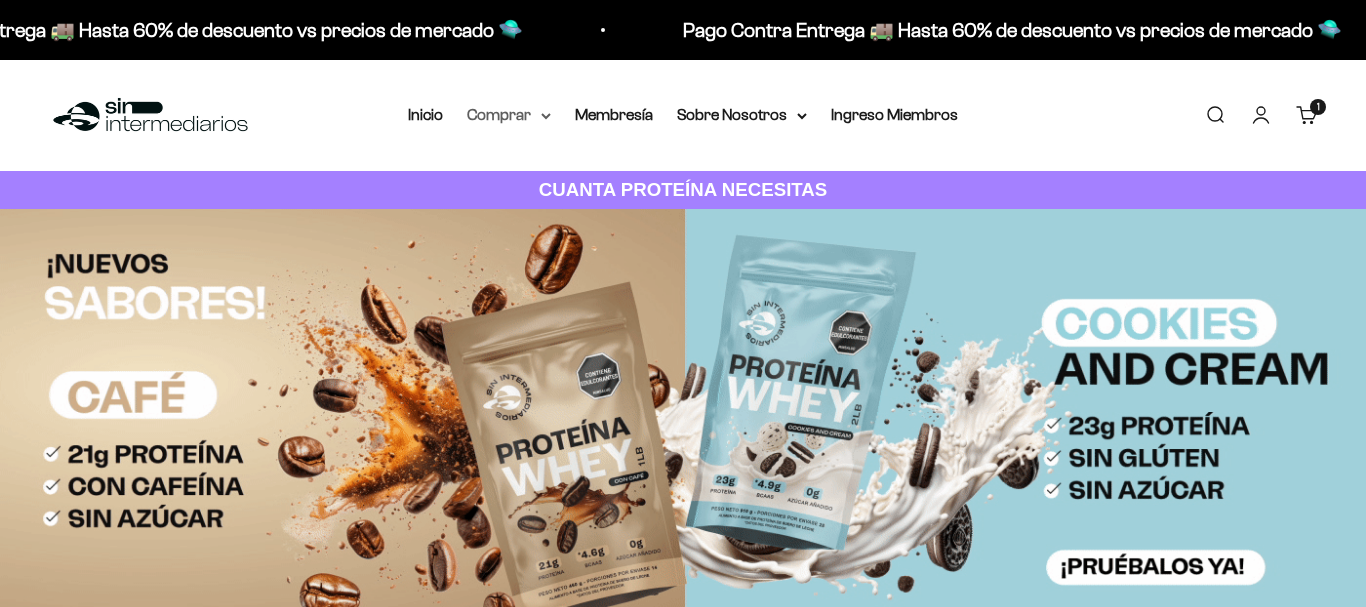 click on "Comprar" at bounding box center [509, 115] 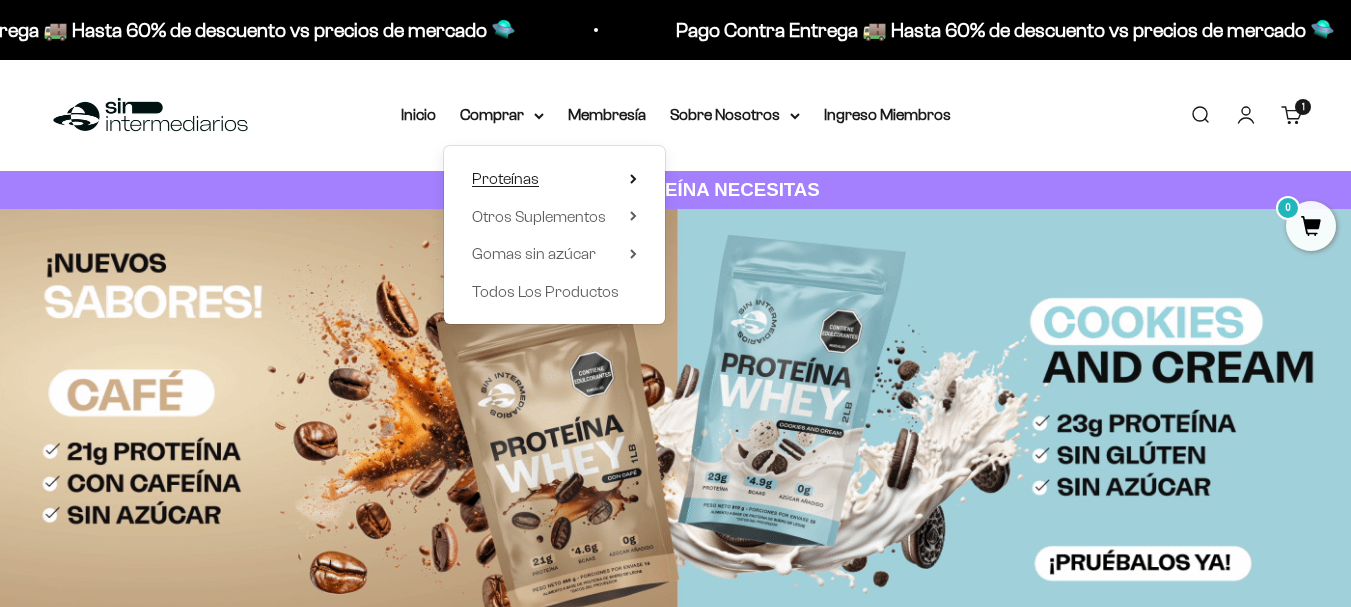 click on "Proteínas" at bounding box center (505, 178) 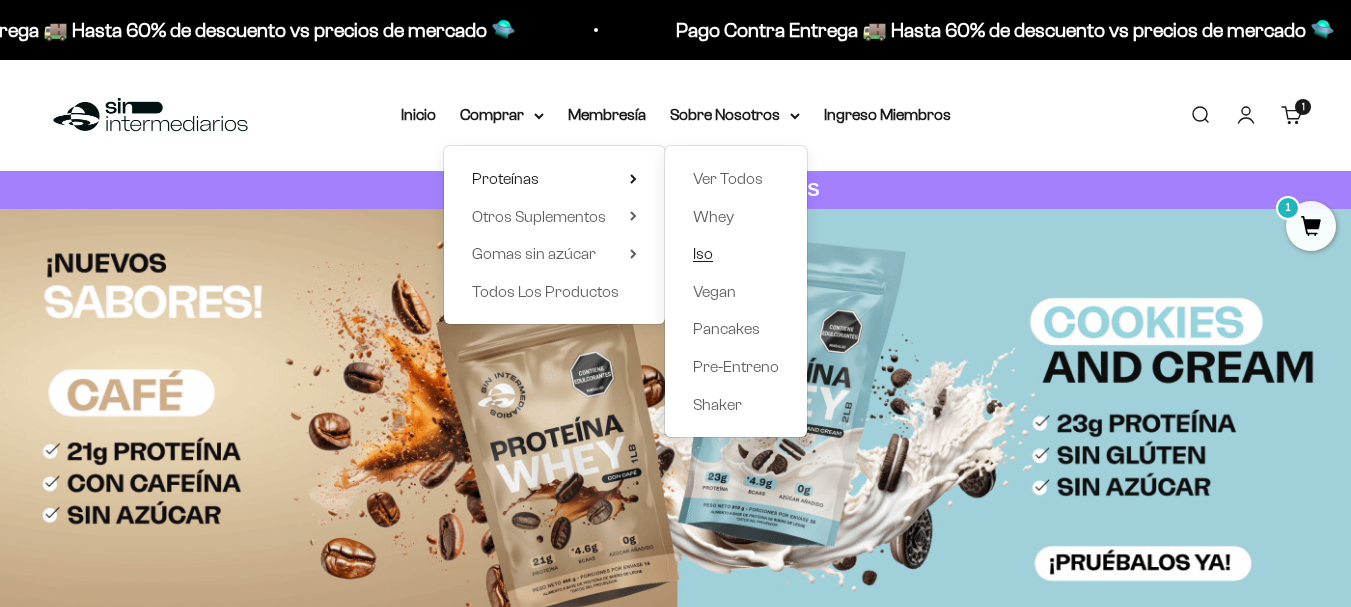 click on "Iso" at bounding box center [703, 253] 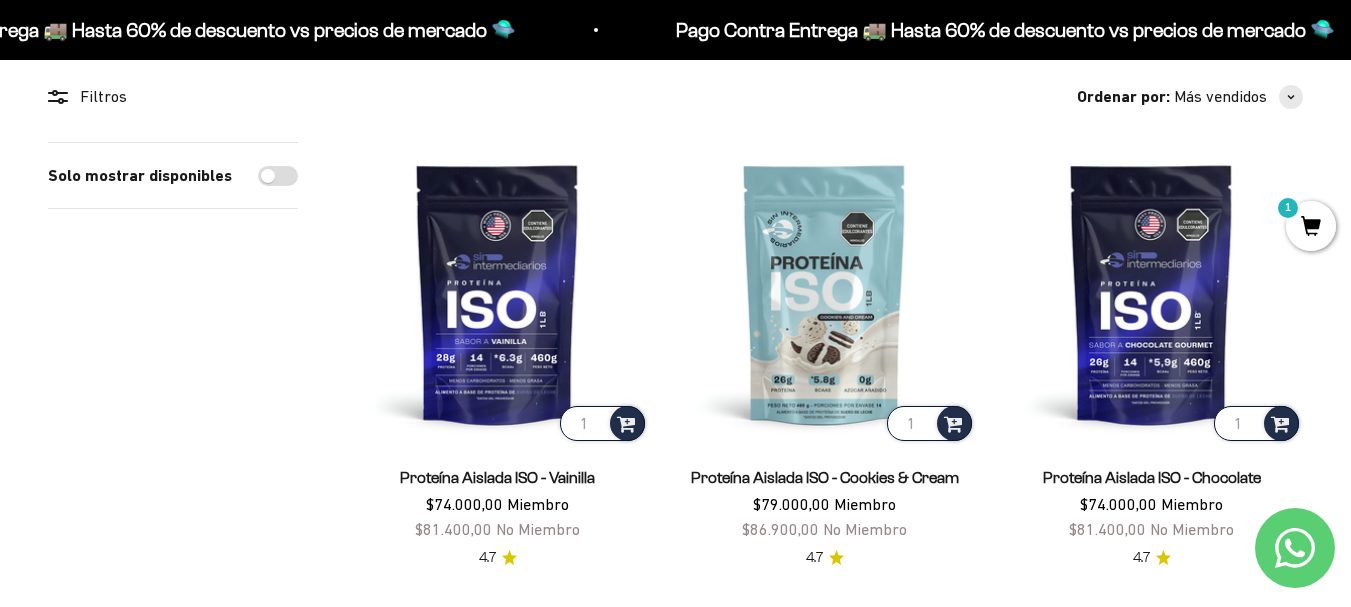 scroll, scrollTop: 0, scrollLeft: 0, axis: both 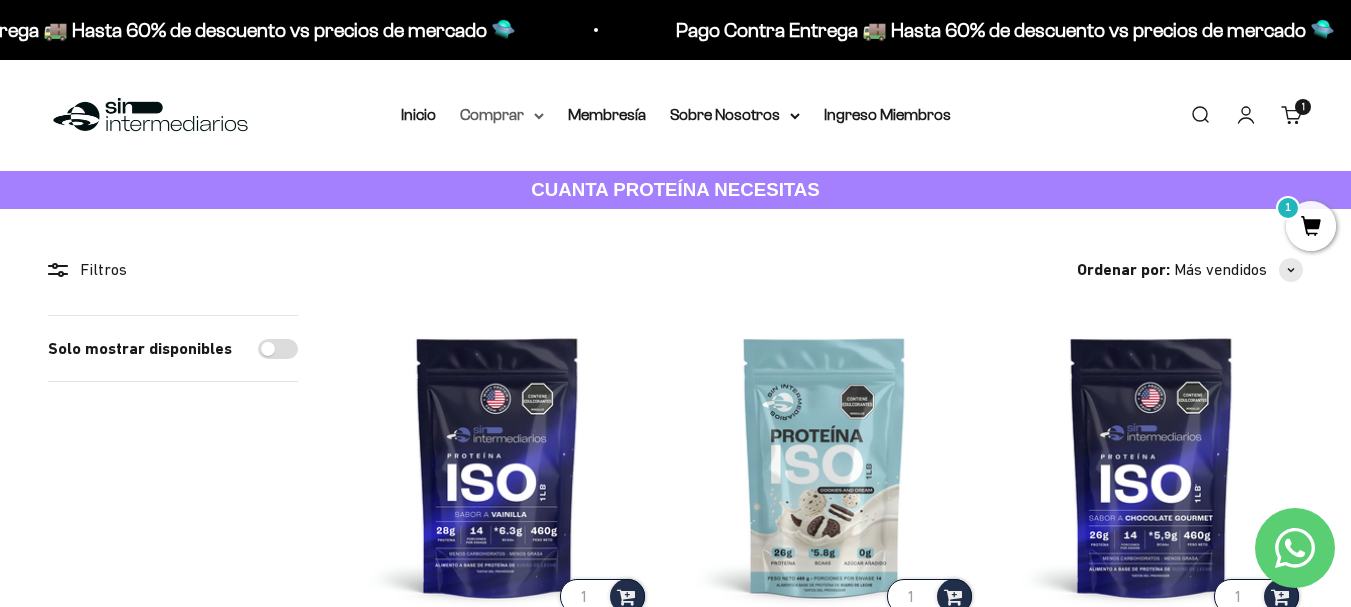 click on "Comprar" at bounding box center (502, 115) 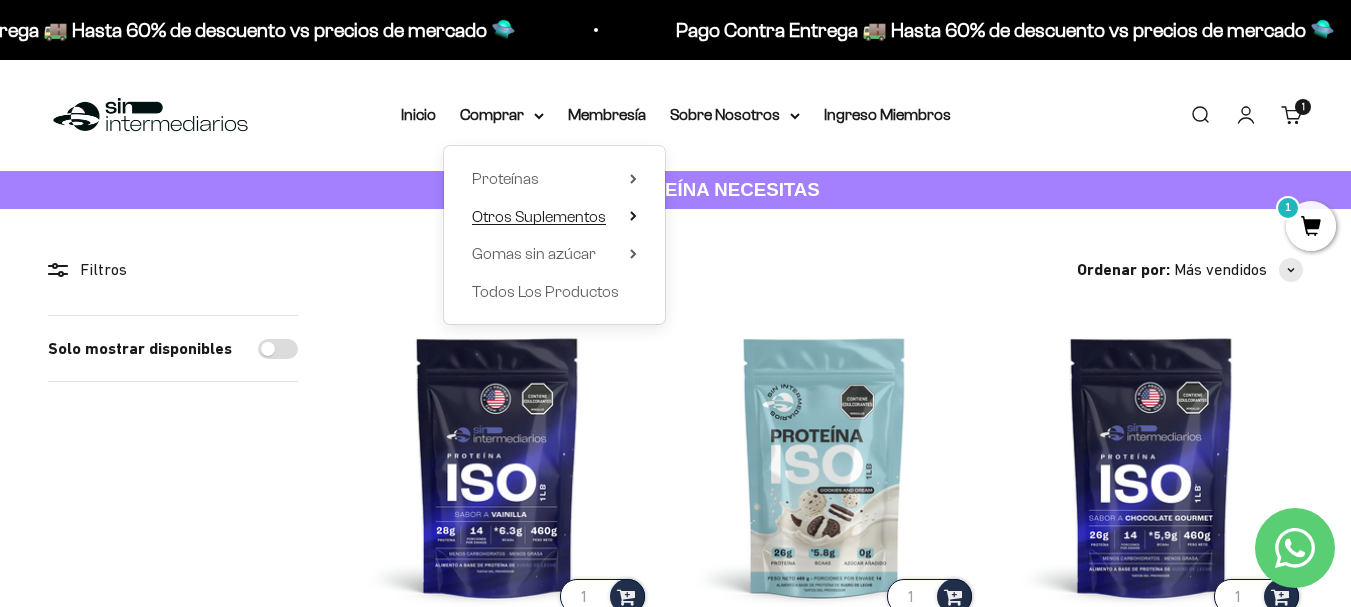 click on "Otros Suplementos" at bounding box center [539, 216] 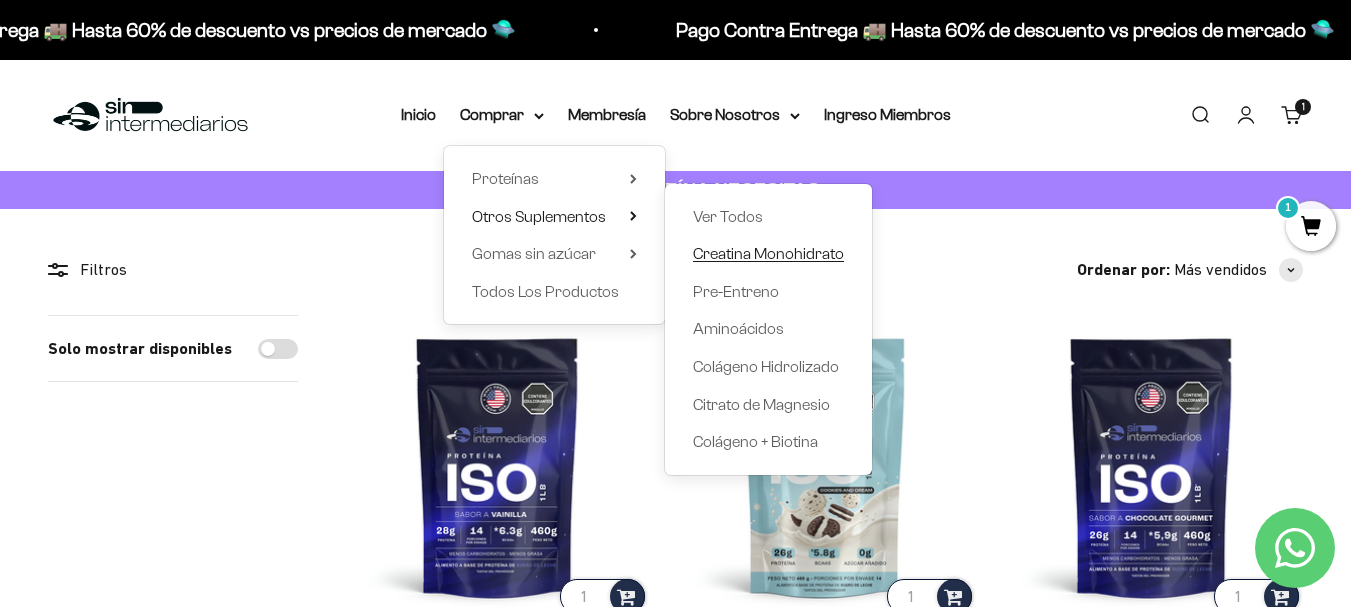 click on "Creatina Monohidrato" at bounding box center (768, 254) 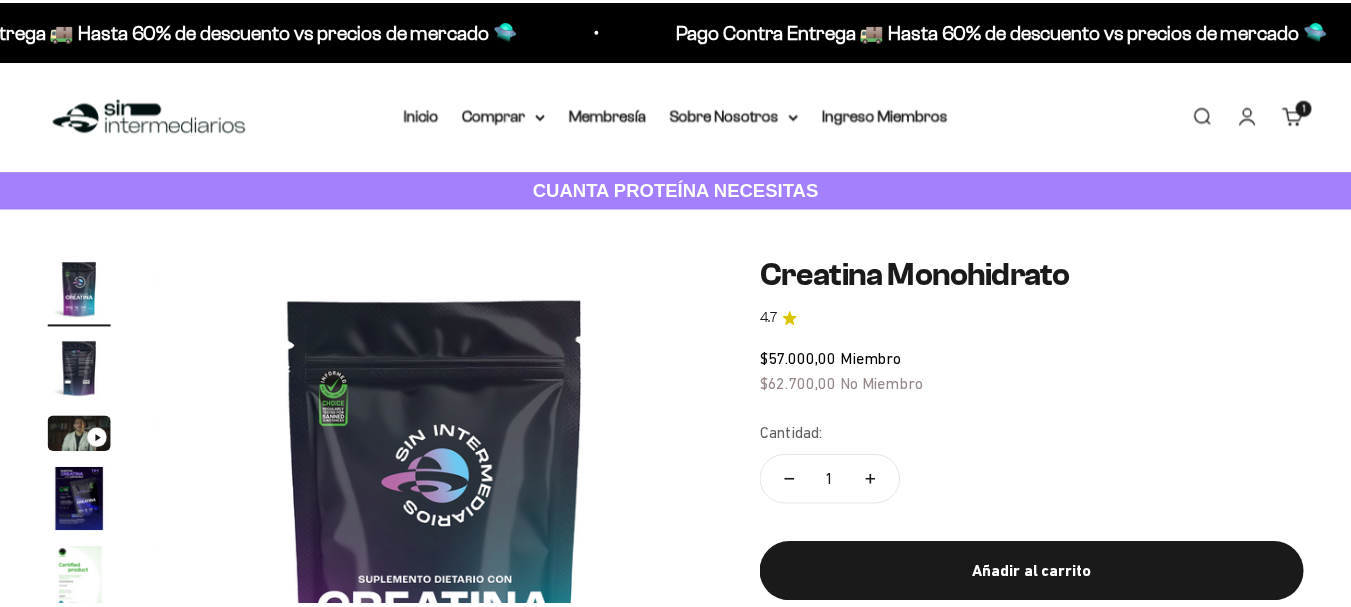 scroll, scrollTop: 0, scrollLeft: 0, axis: both 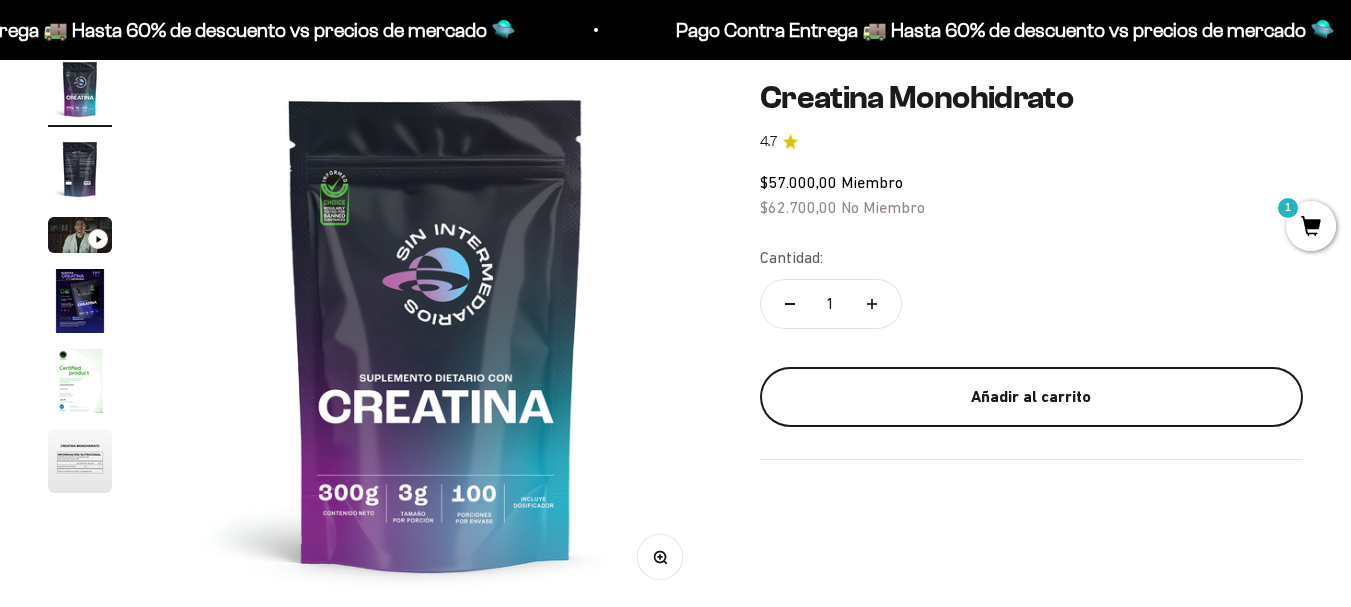 click on "Añadir al carrito" at bounding box center [1031, 397] 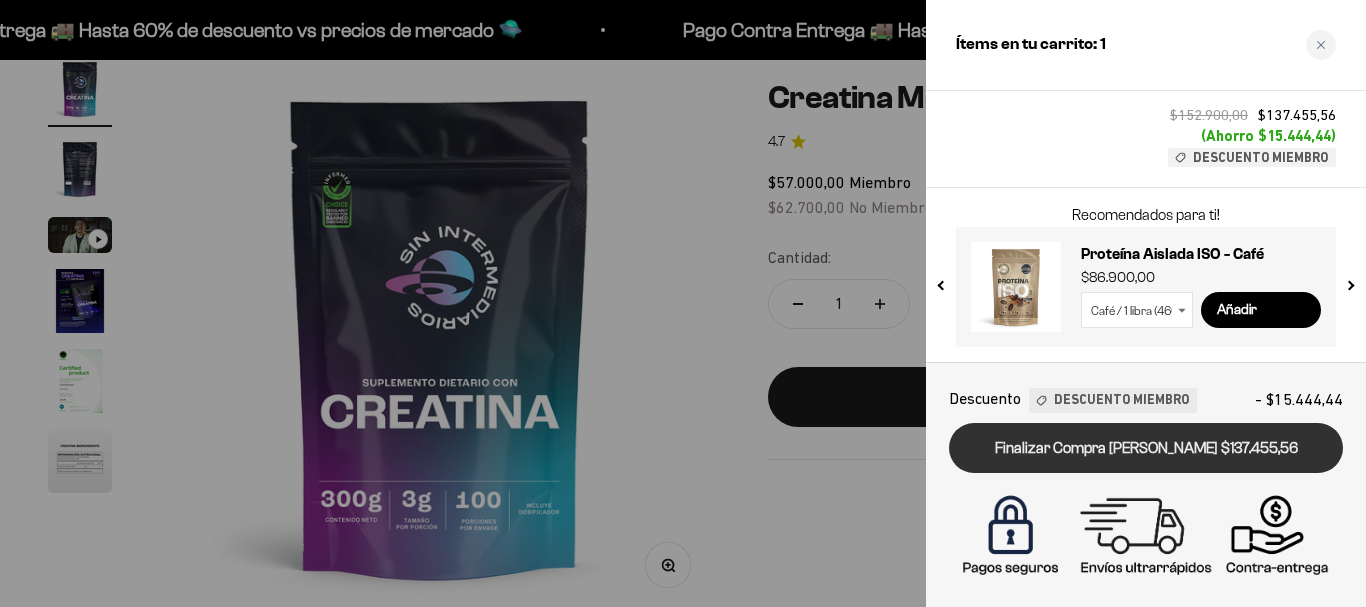 scroll, scrollTop: 432, scrollLeft: 0, axis: vertical 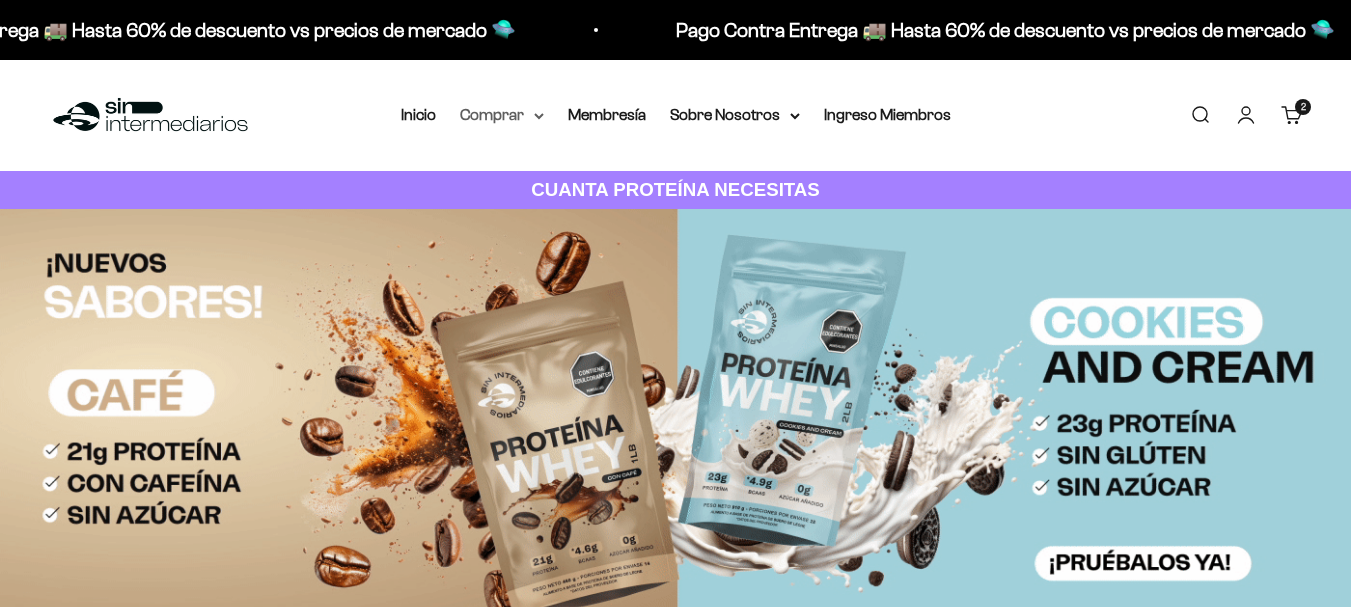 click 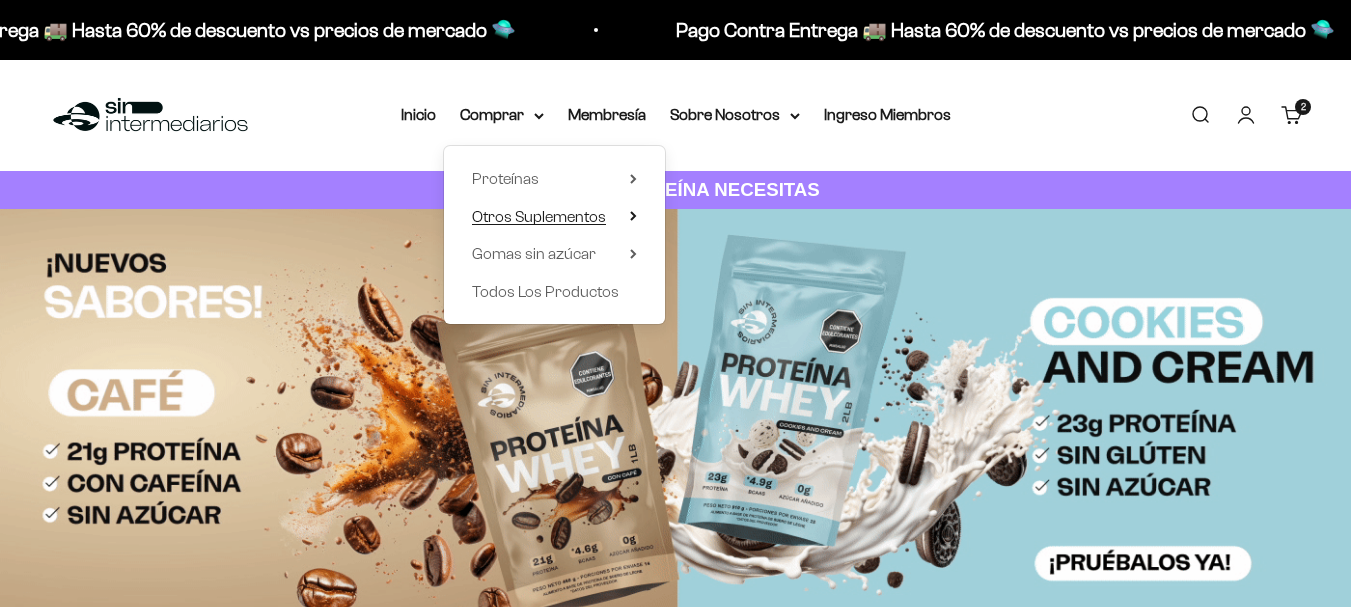 click on "Otros Suplementos" at bounding box center (539, 216) 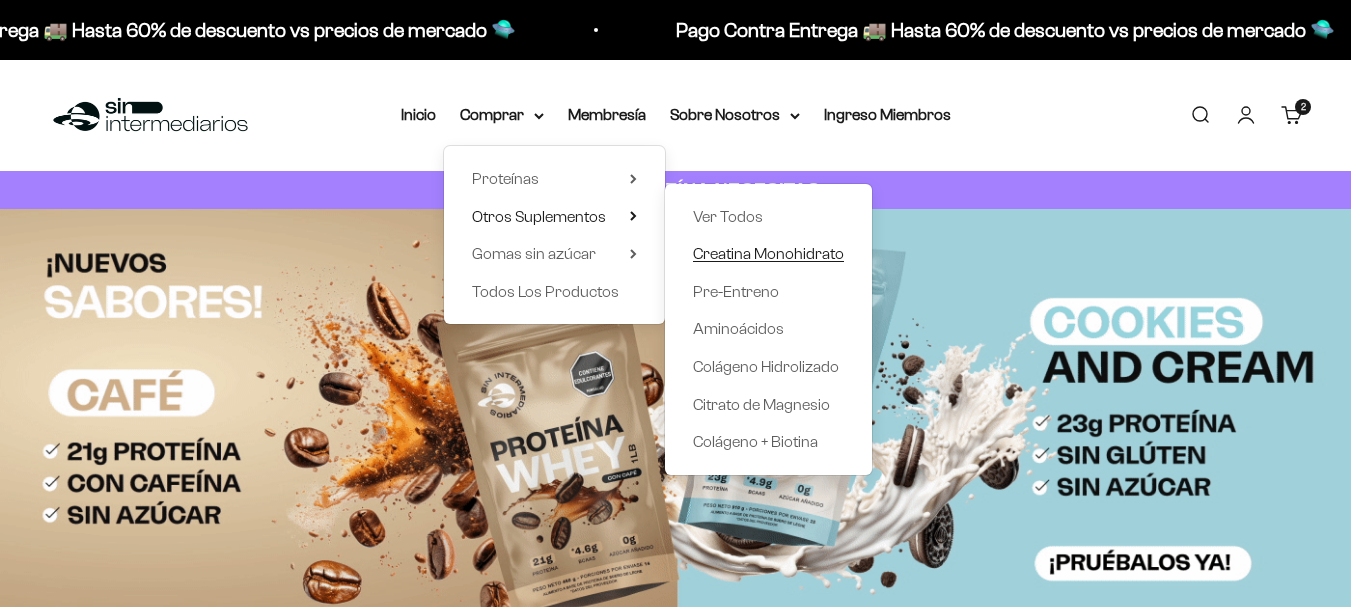 click on "Creatina Monohidrato" at bounding box center (768, 253) 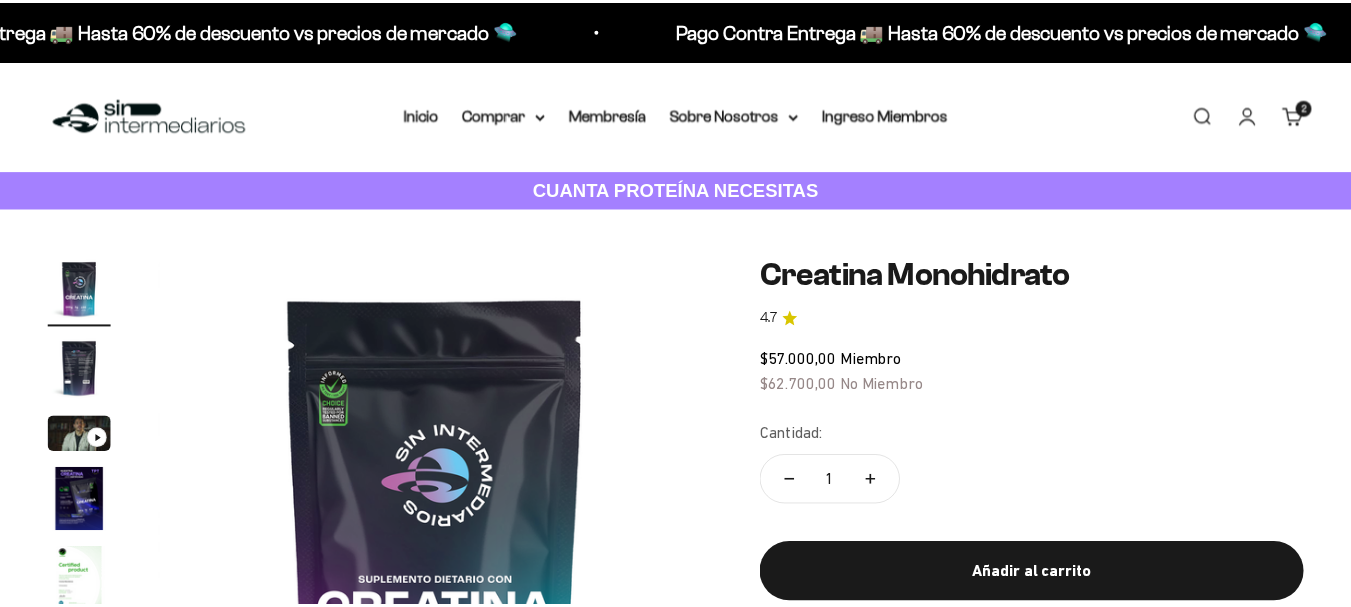 scroll, scrollTop: 0, scrollLeft: 0, axis: both 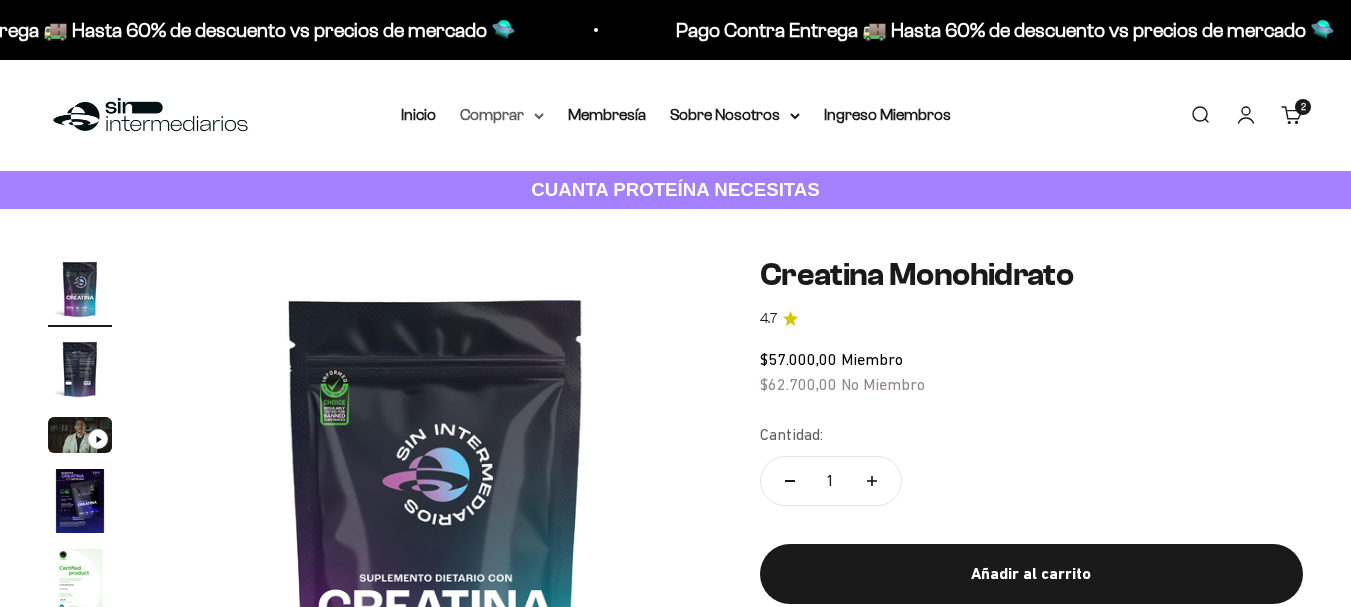 click 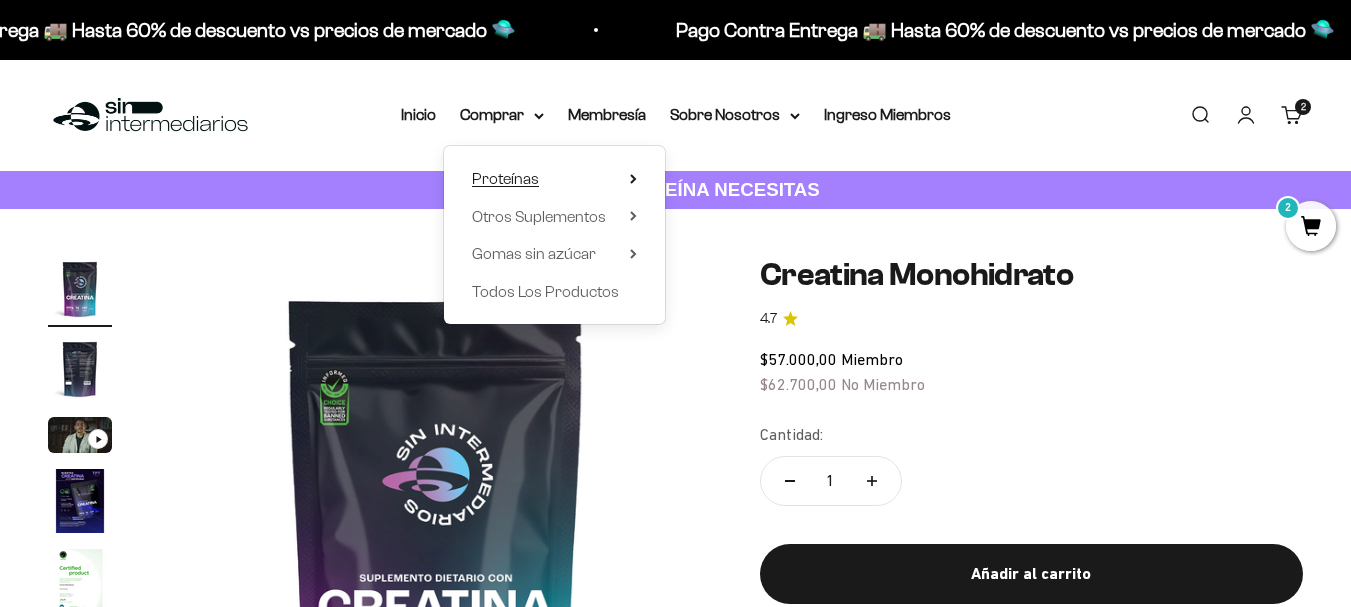 scroll, scrollTop: 0, scrollLeft: 0, axis: both 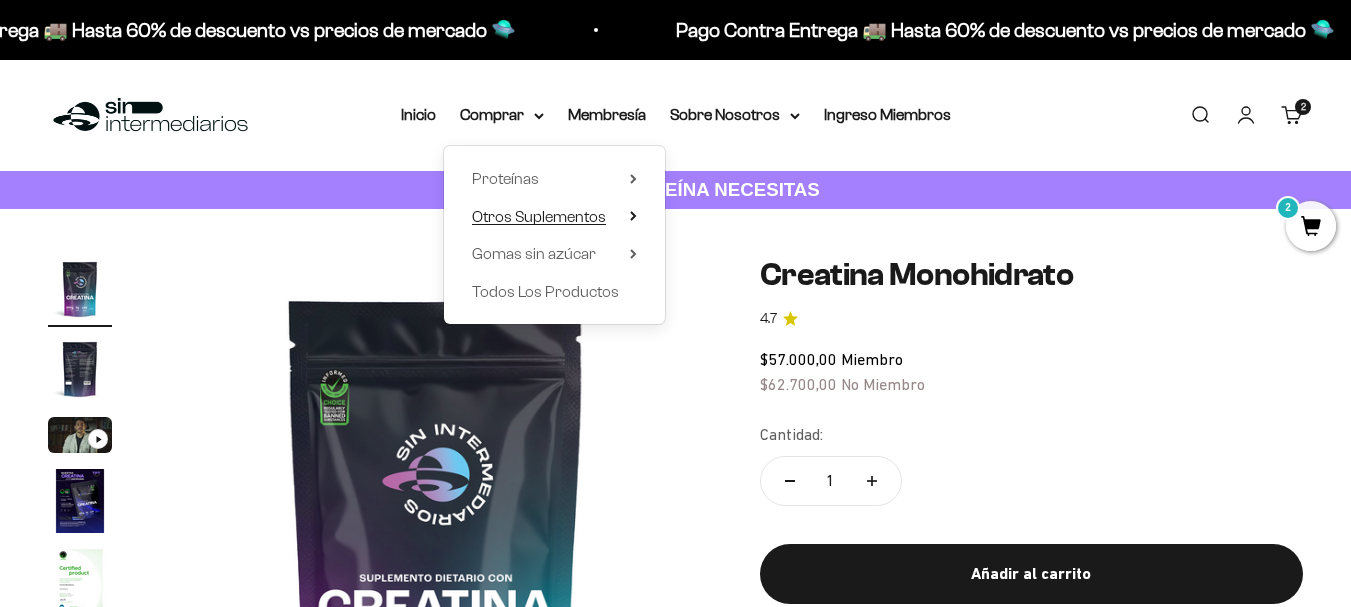click on "Otros Suplementos" at bounding box center (539, 216) 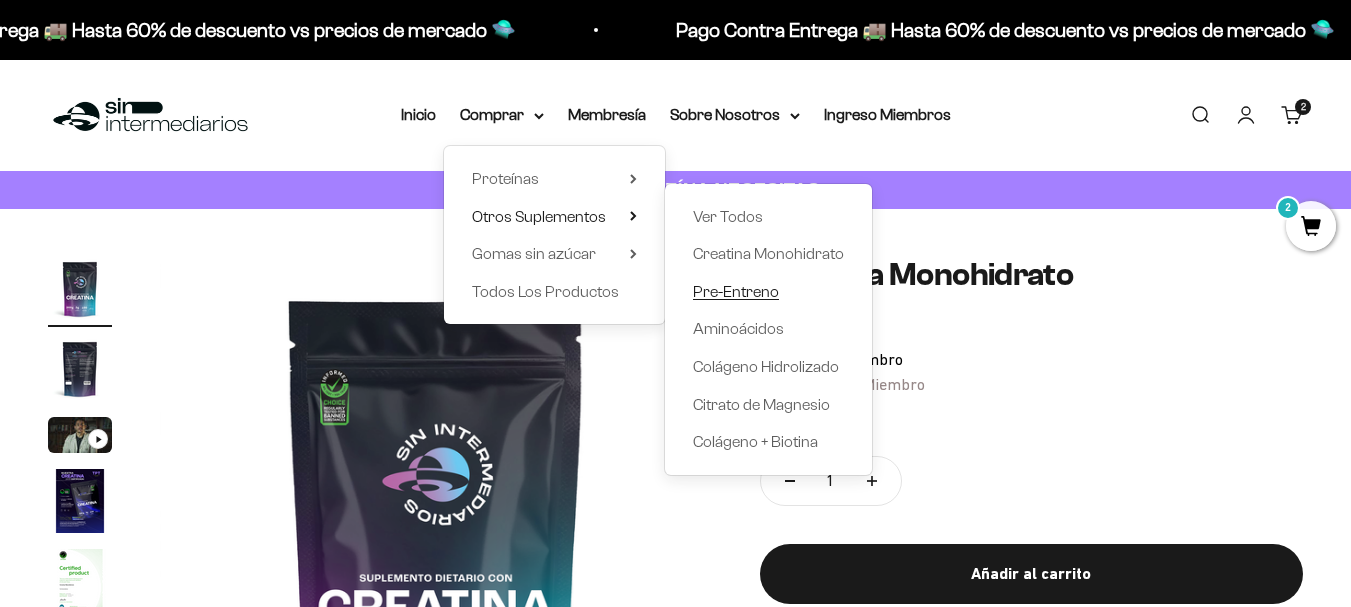 click on "Pre-Entreno" at bounding box center [736, 291] 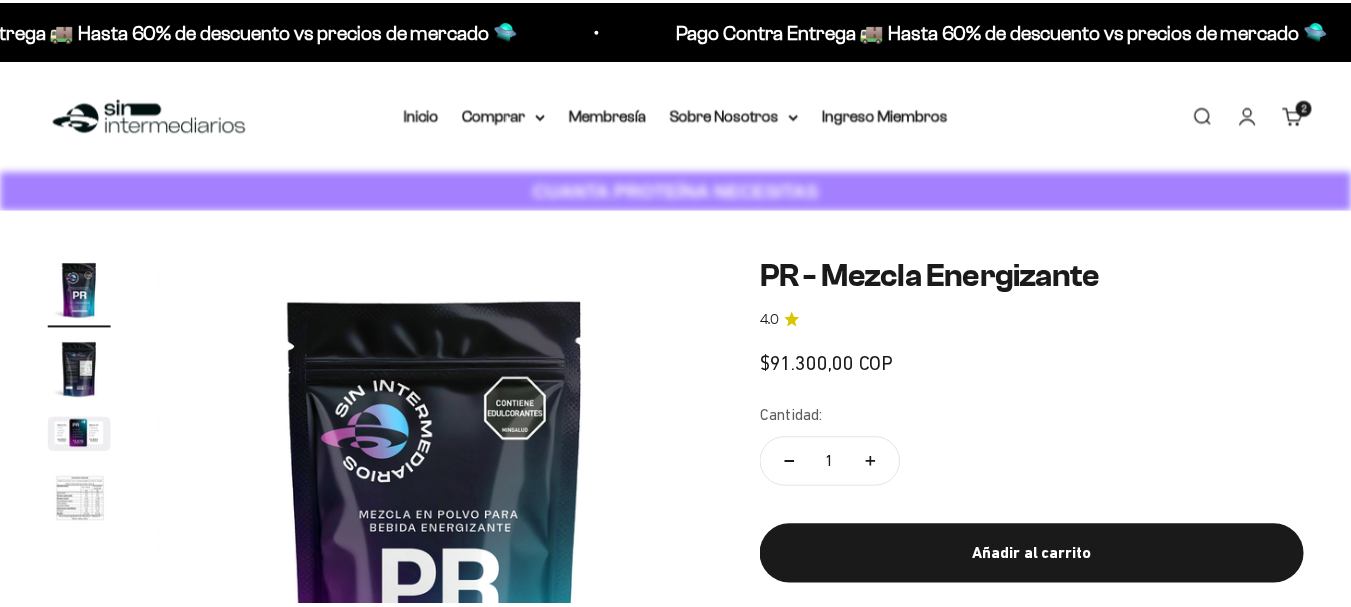 scroll, scrollTop: 0, scrollLeft: 0, axis: both 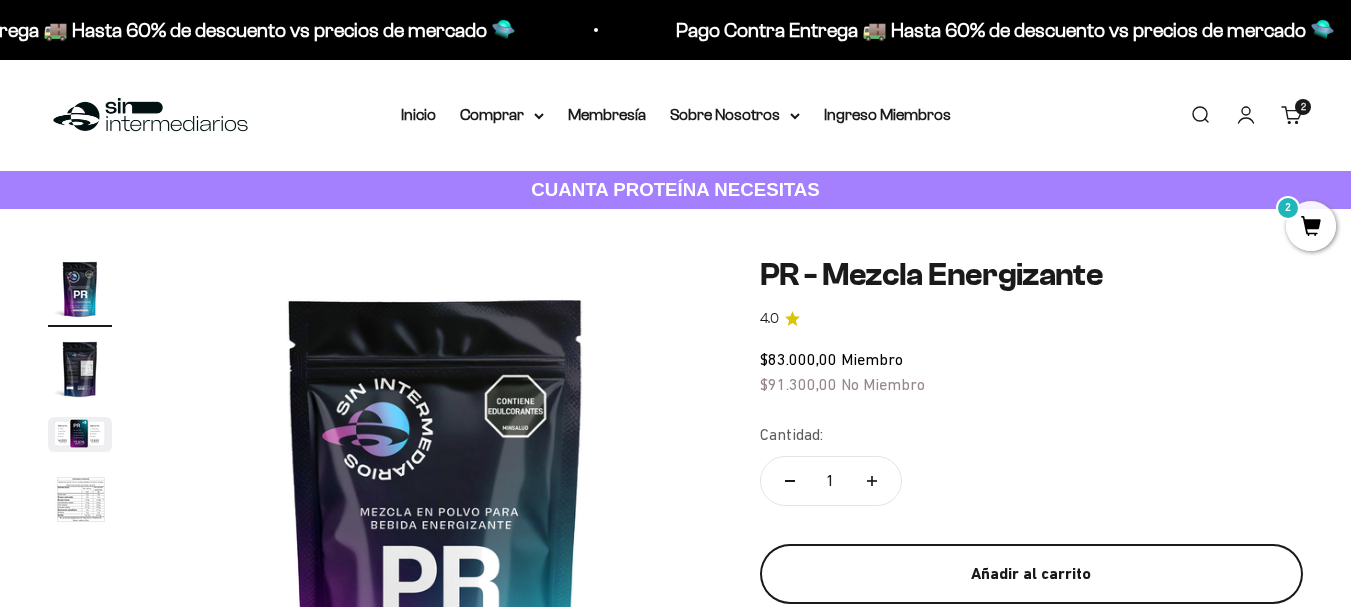 click on "Añadir al carrito" at bounding box center (1031, 574) 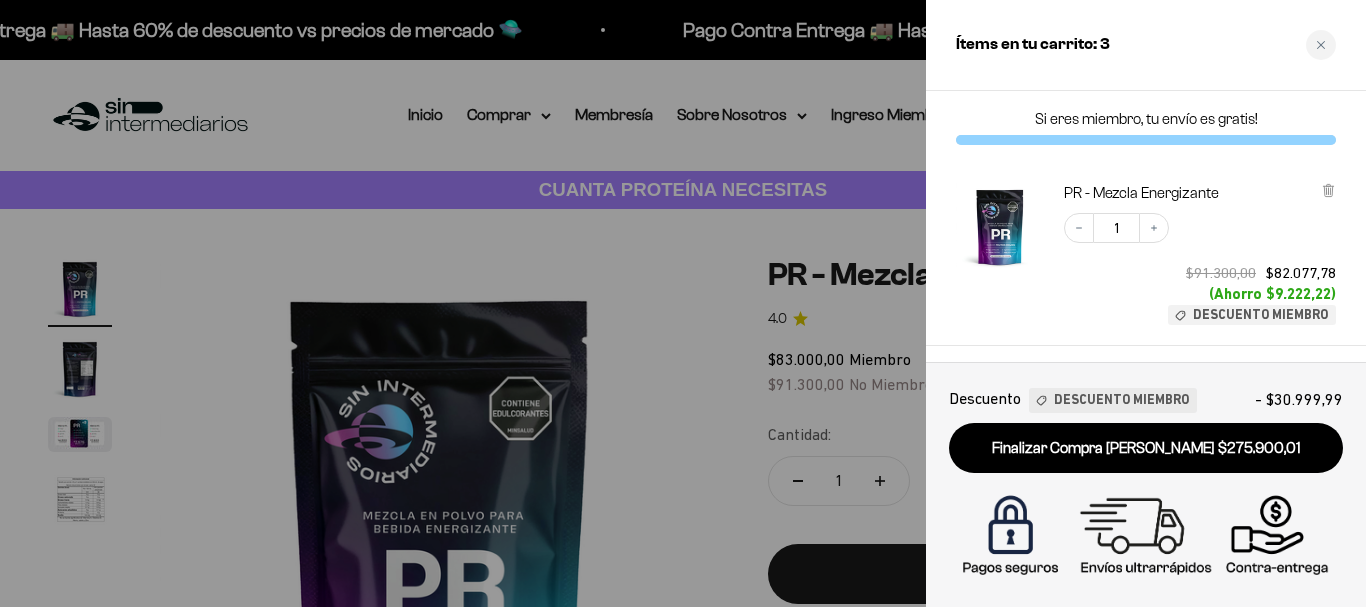 click at bounding box center (683, 303) 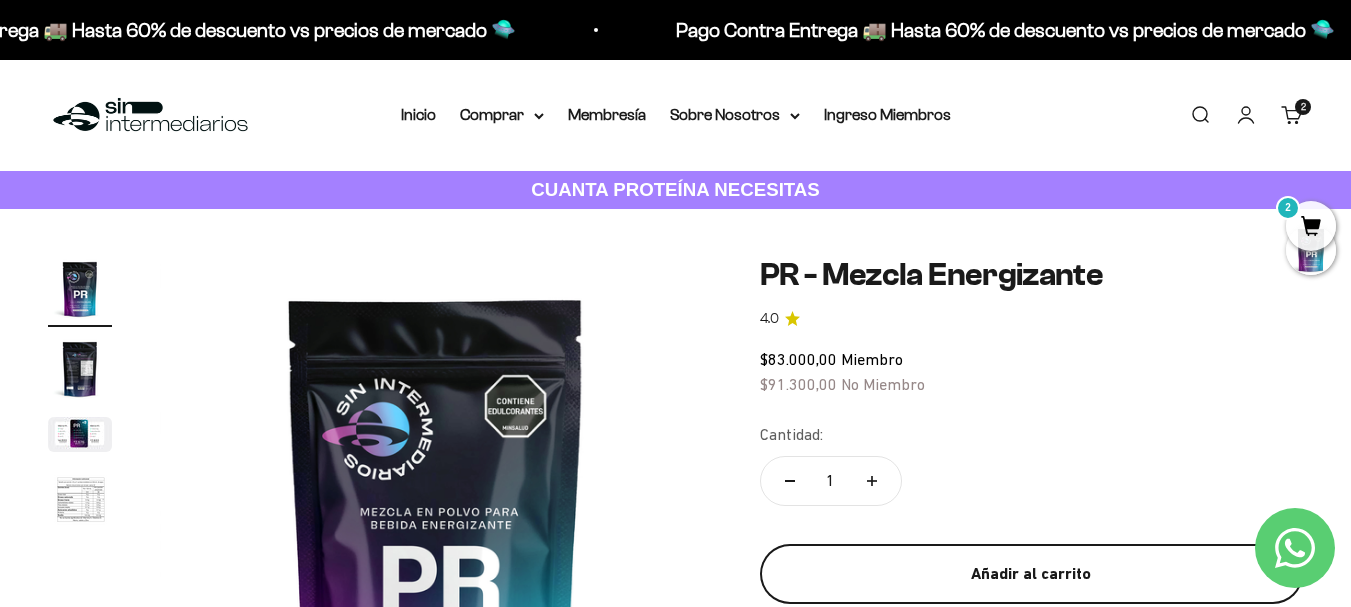 click on "Añadir al carrito" at bounding box center (1031, 574) 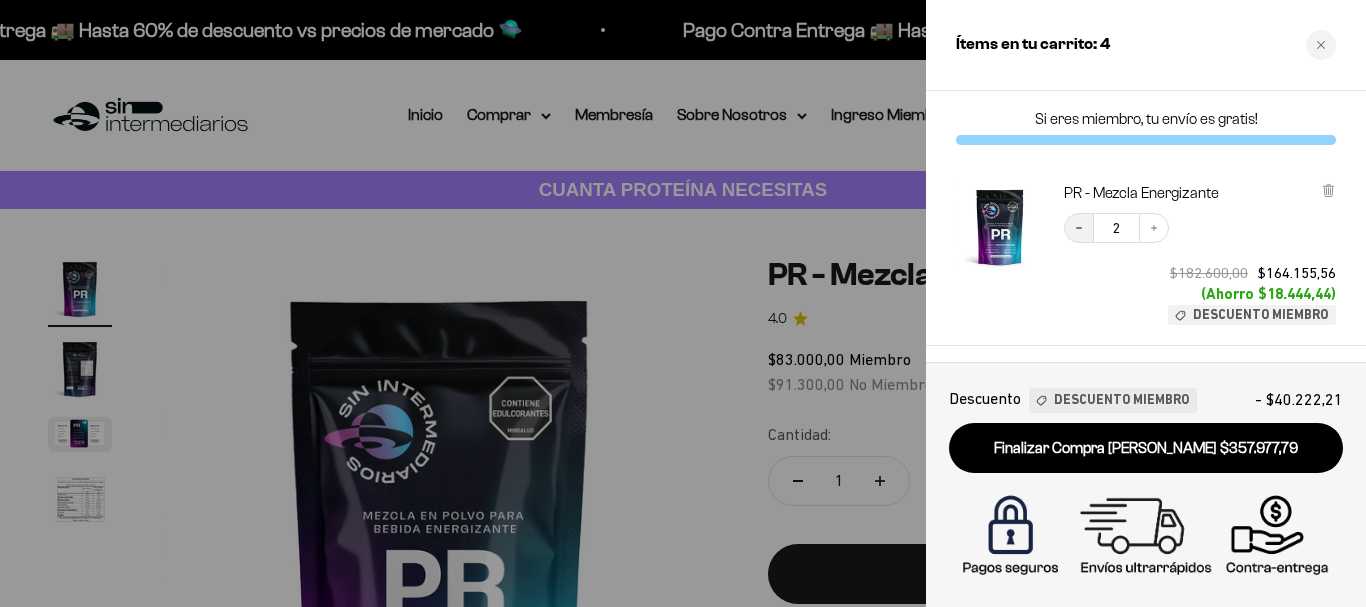 click on "Decrease quantity" at bounding box center [1079, 228] 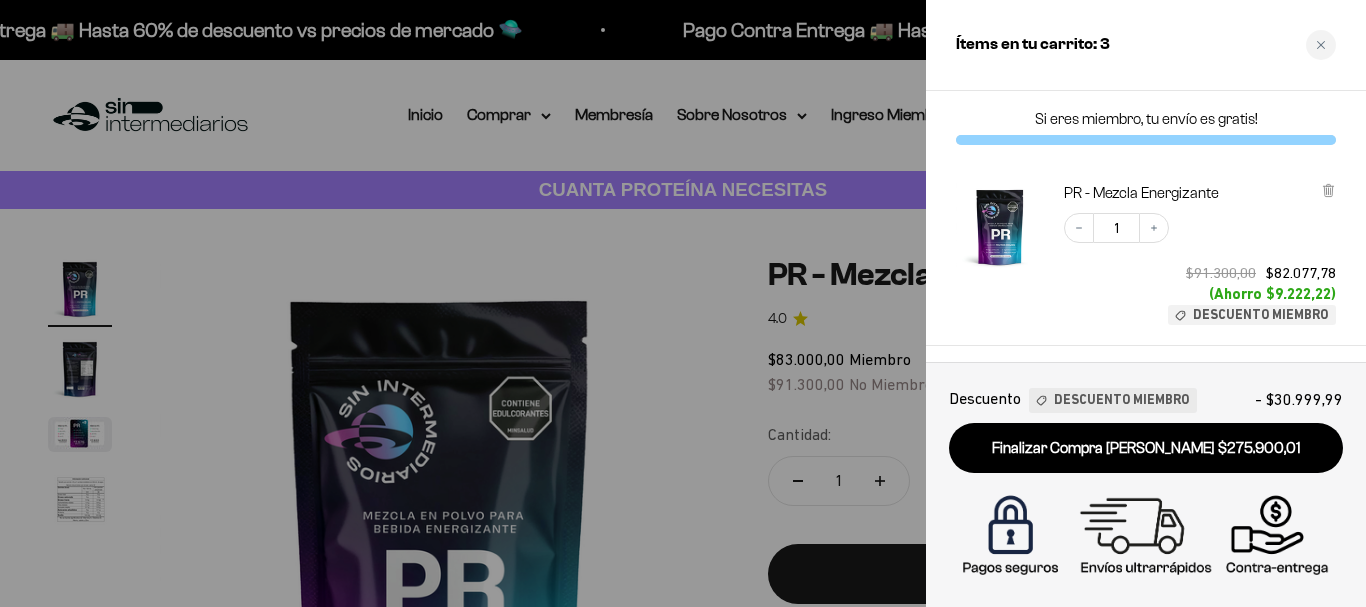 click at bounding box center [683, 303] 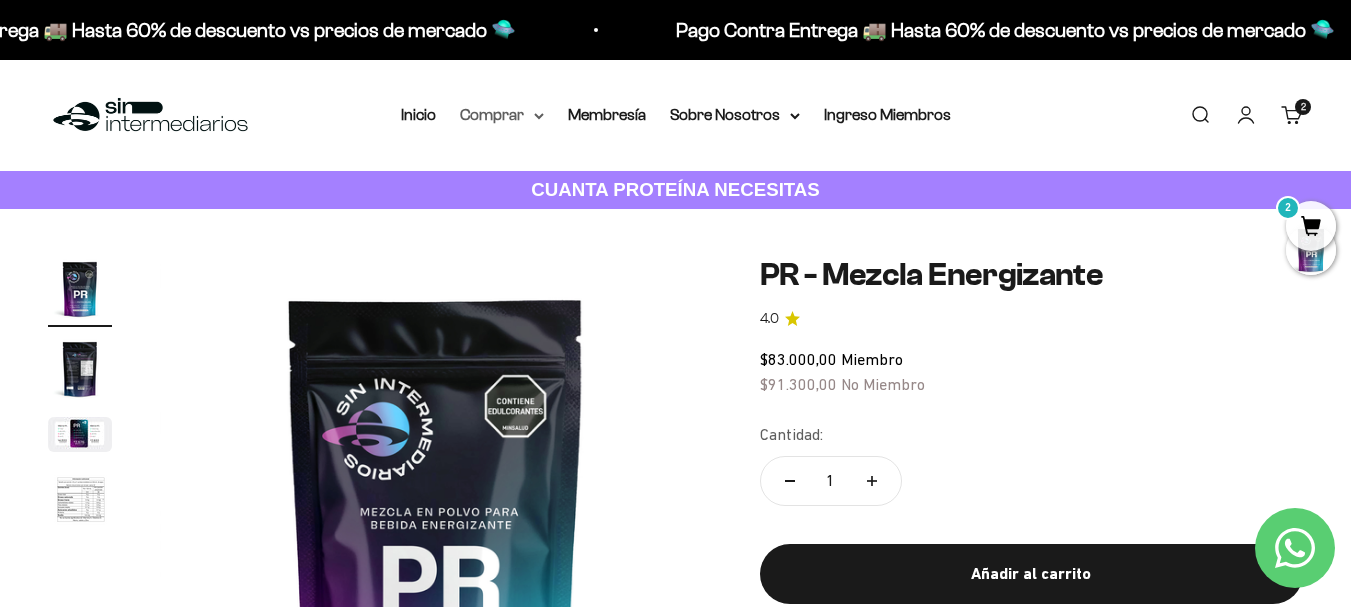 click on "Comprar" at bounding box center [502, 115] 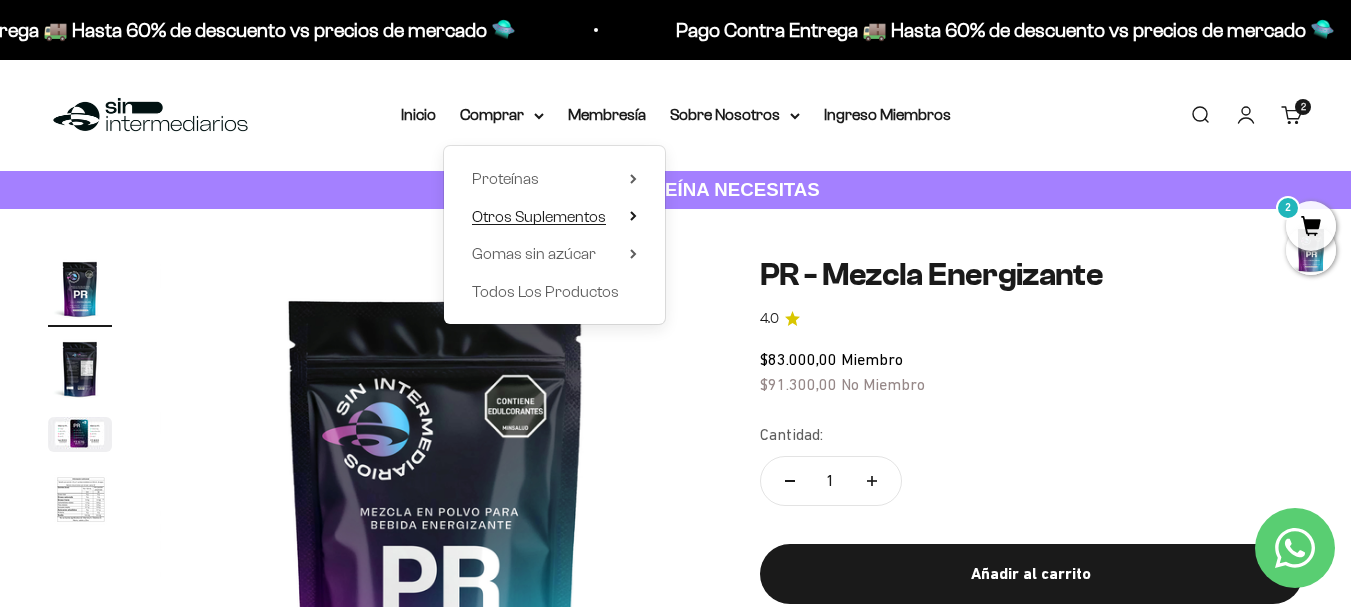 click on "Otros Suplementos" at bounding box center [539, 216] 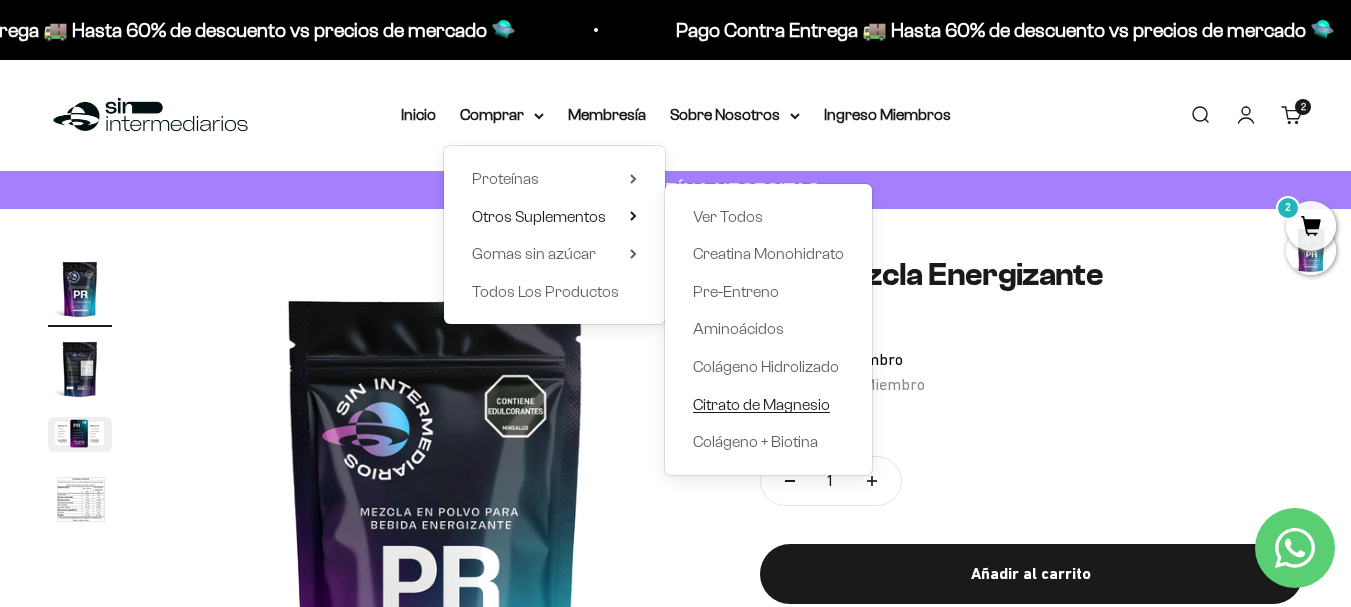 click on "Citrato de Magnesio" at bounding box center [761, 404] 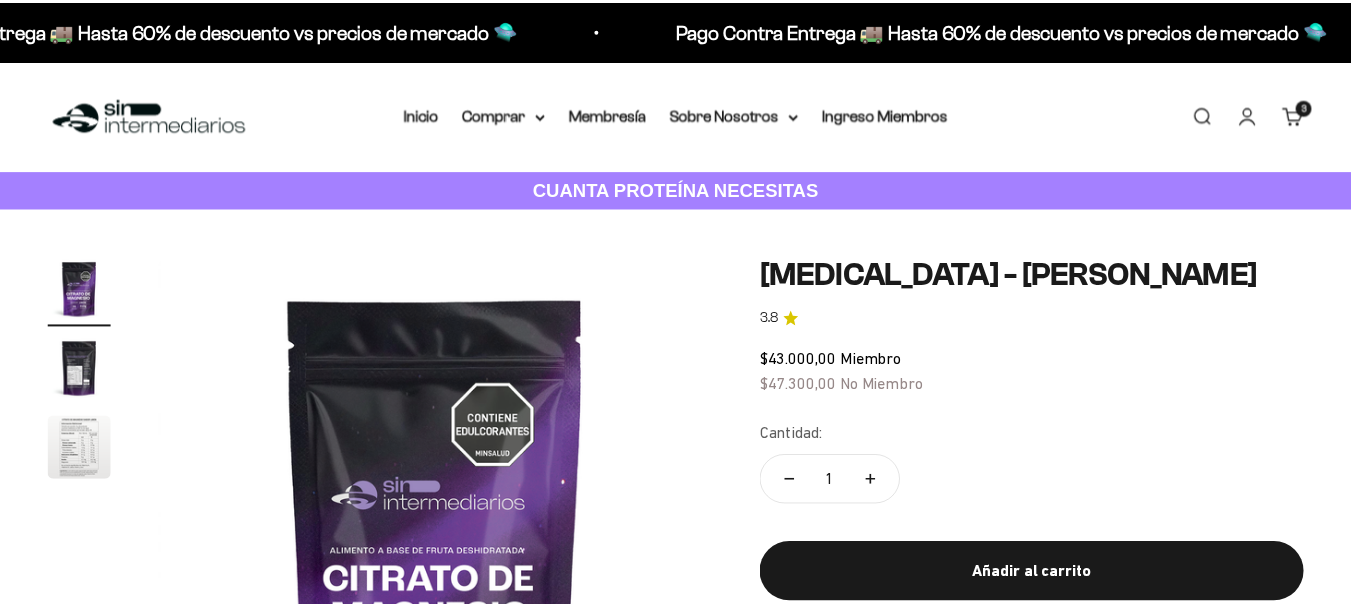 scroll, scrollTop: 0, scrollLeft: 0, axis: both 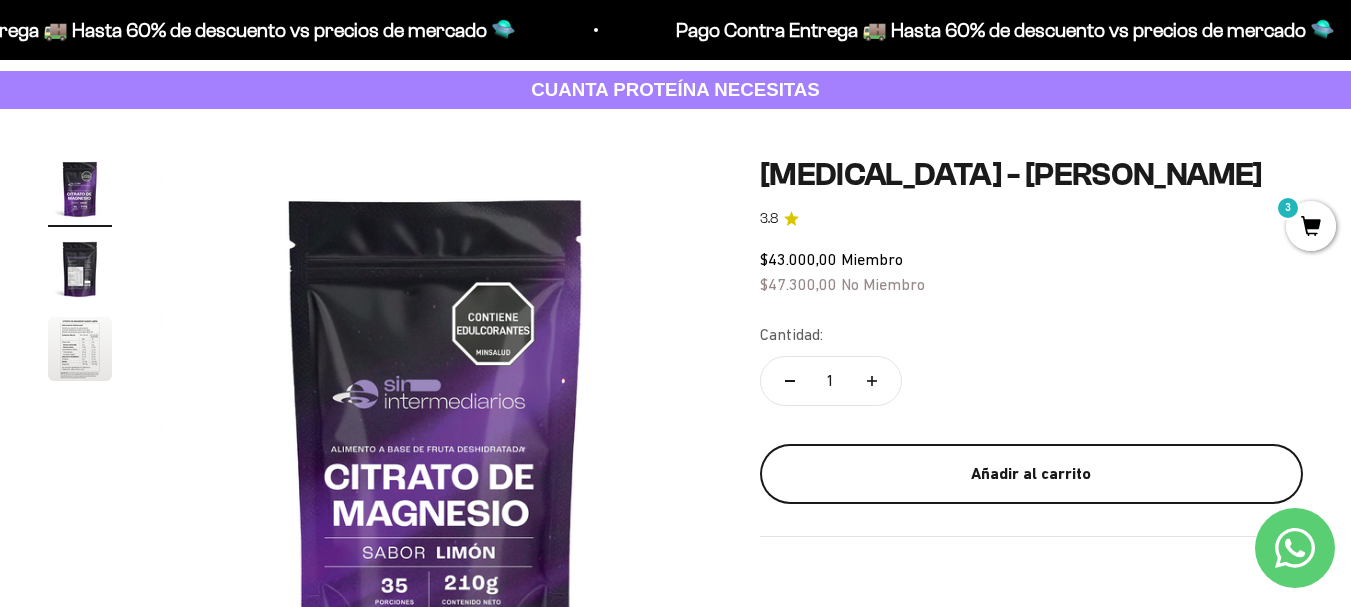 click on "Añadir al carrito" at bounding box center [1031, 474] 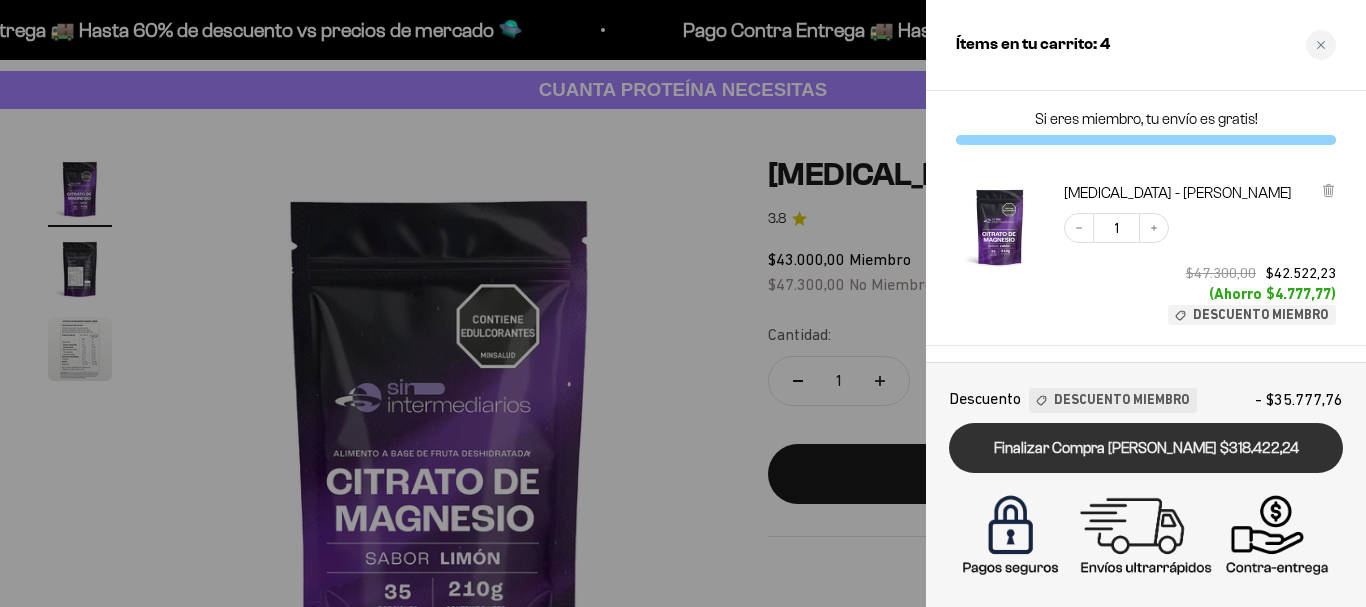 click on "Finalizar Compra [PERSON_NAME] $318.422,24" at bounding box center [1146, 448] 